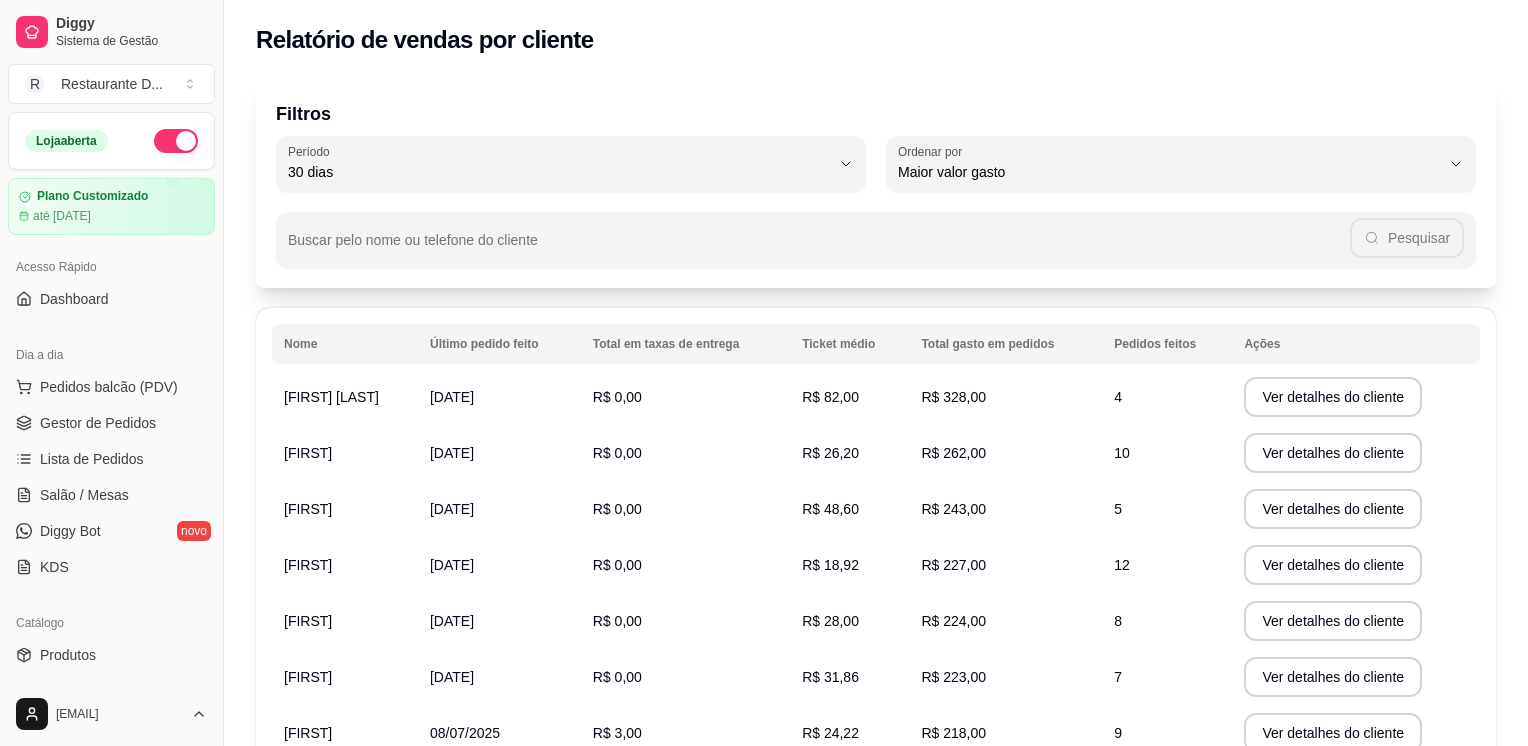select on "30" 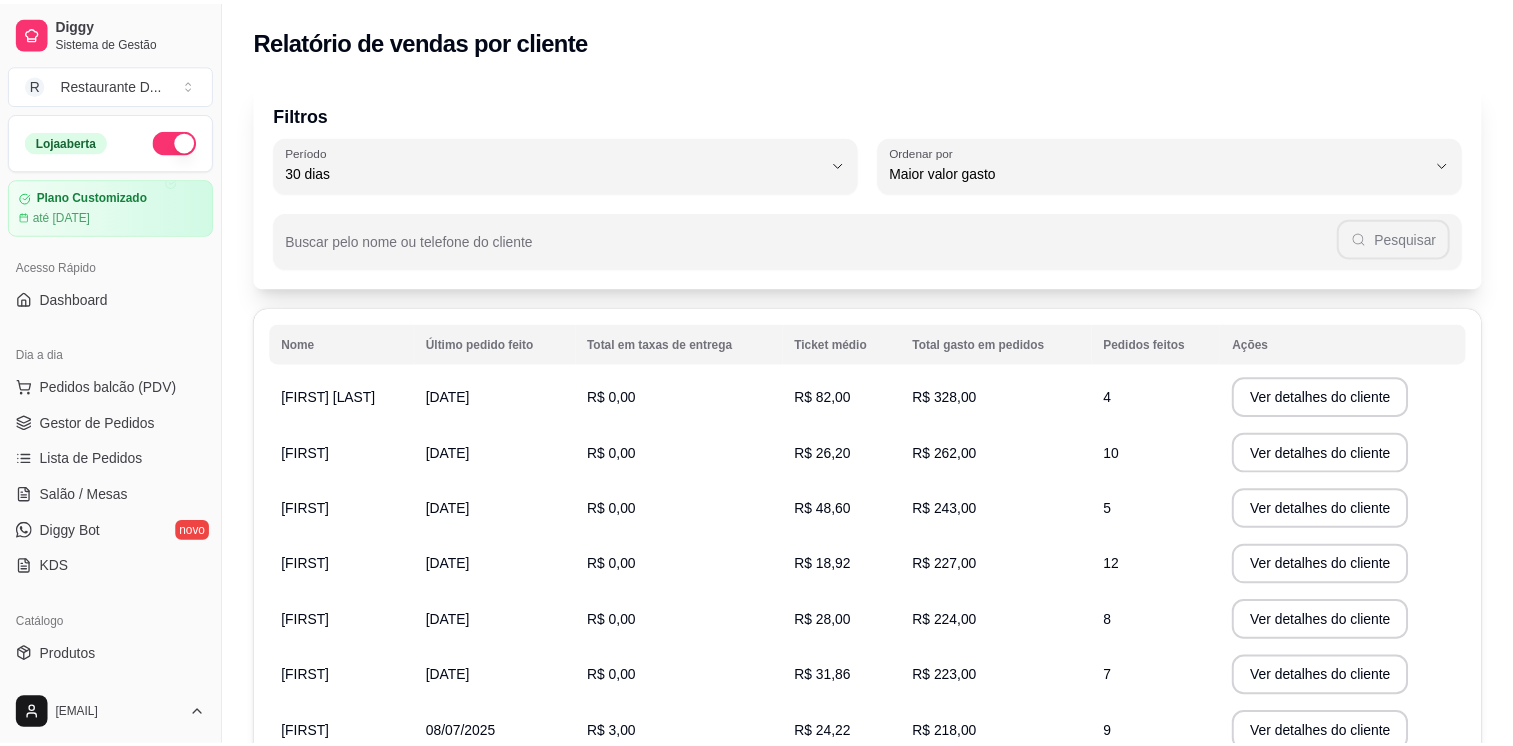 scroll, scrollTop: 0, scrollLeft: 0, axis: both 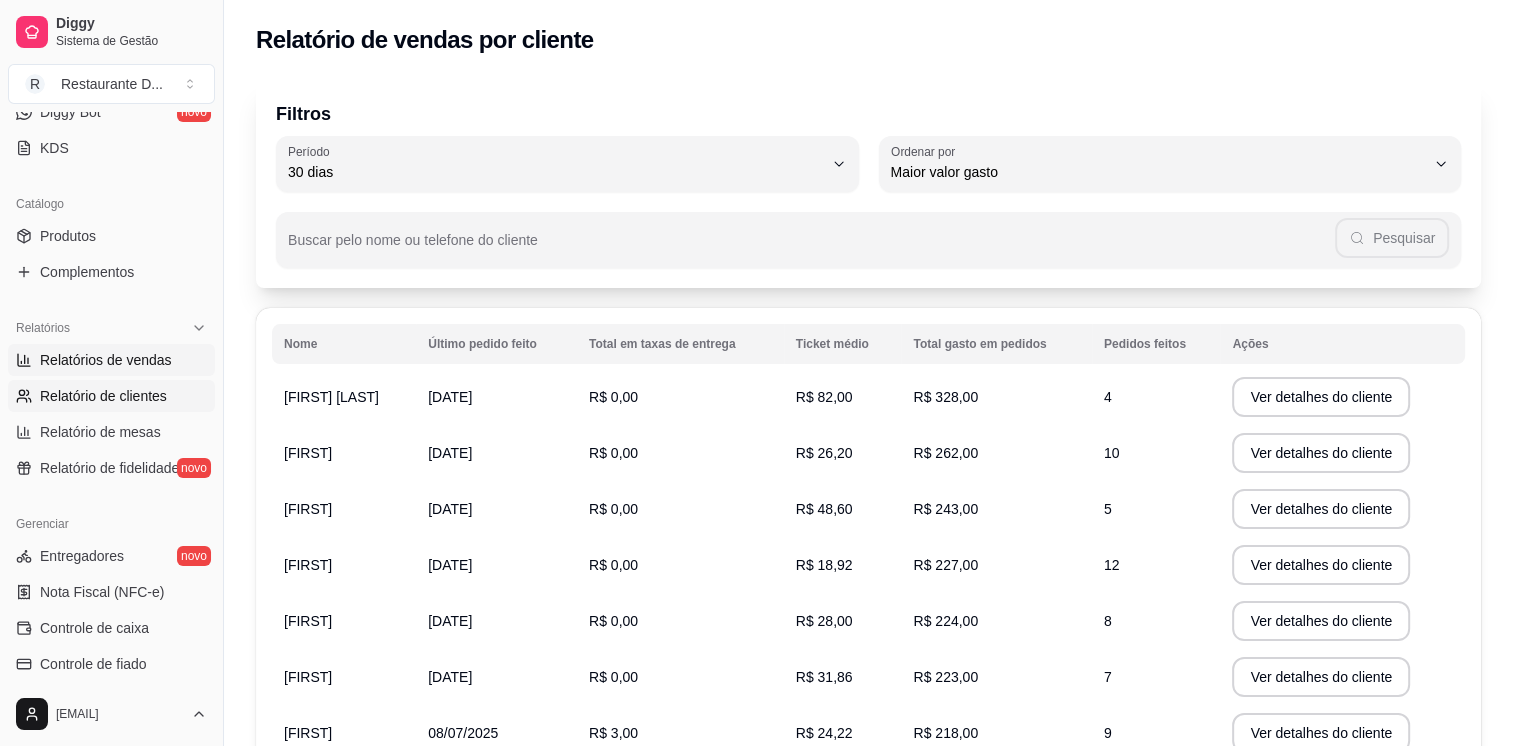 click on "Relatórios de vendas" at bounding box center [106, 360] 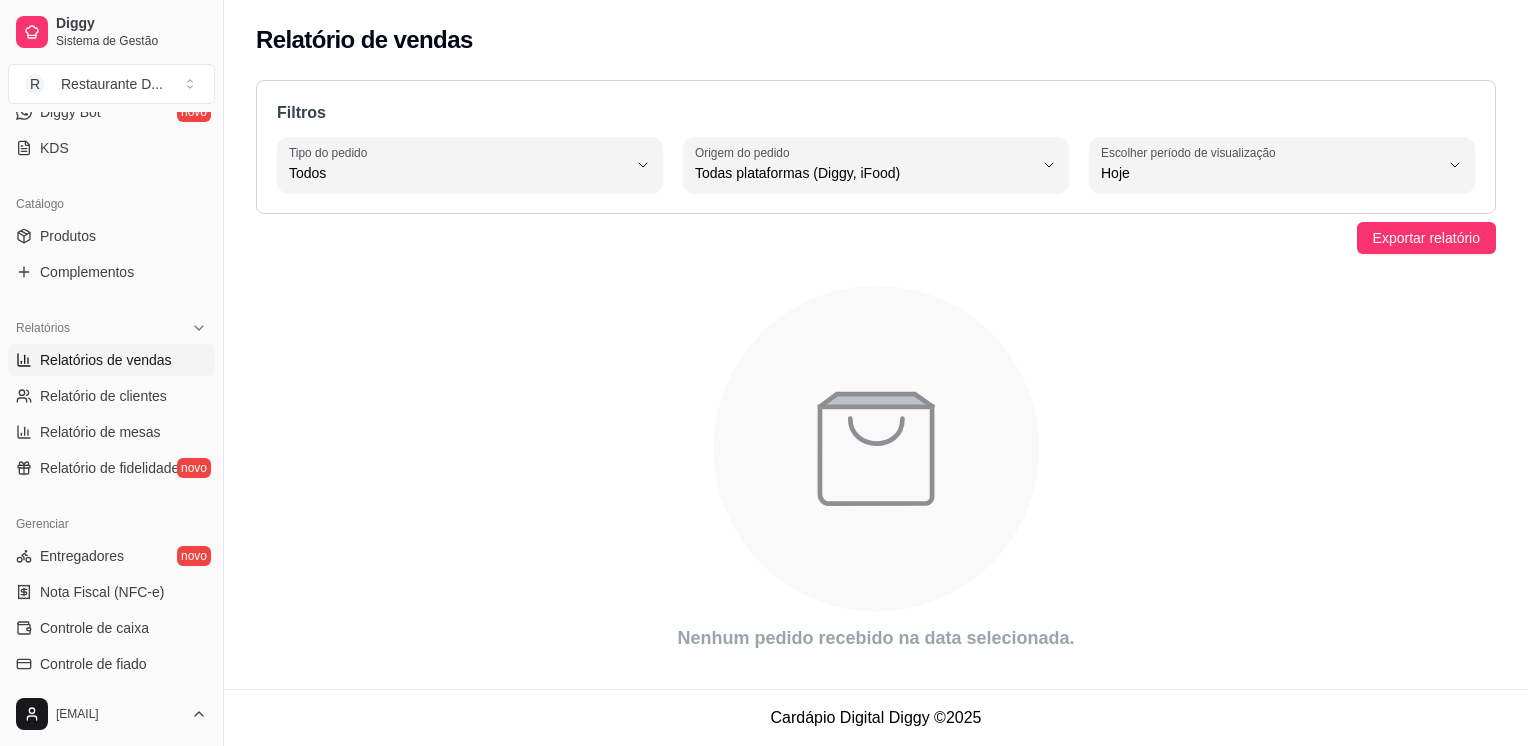 drag, startPoint x: 216, startPoint y: 377, endPoint x: 212, endPoint y: 286, distance: 91.08787 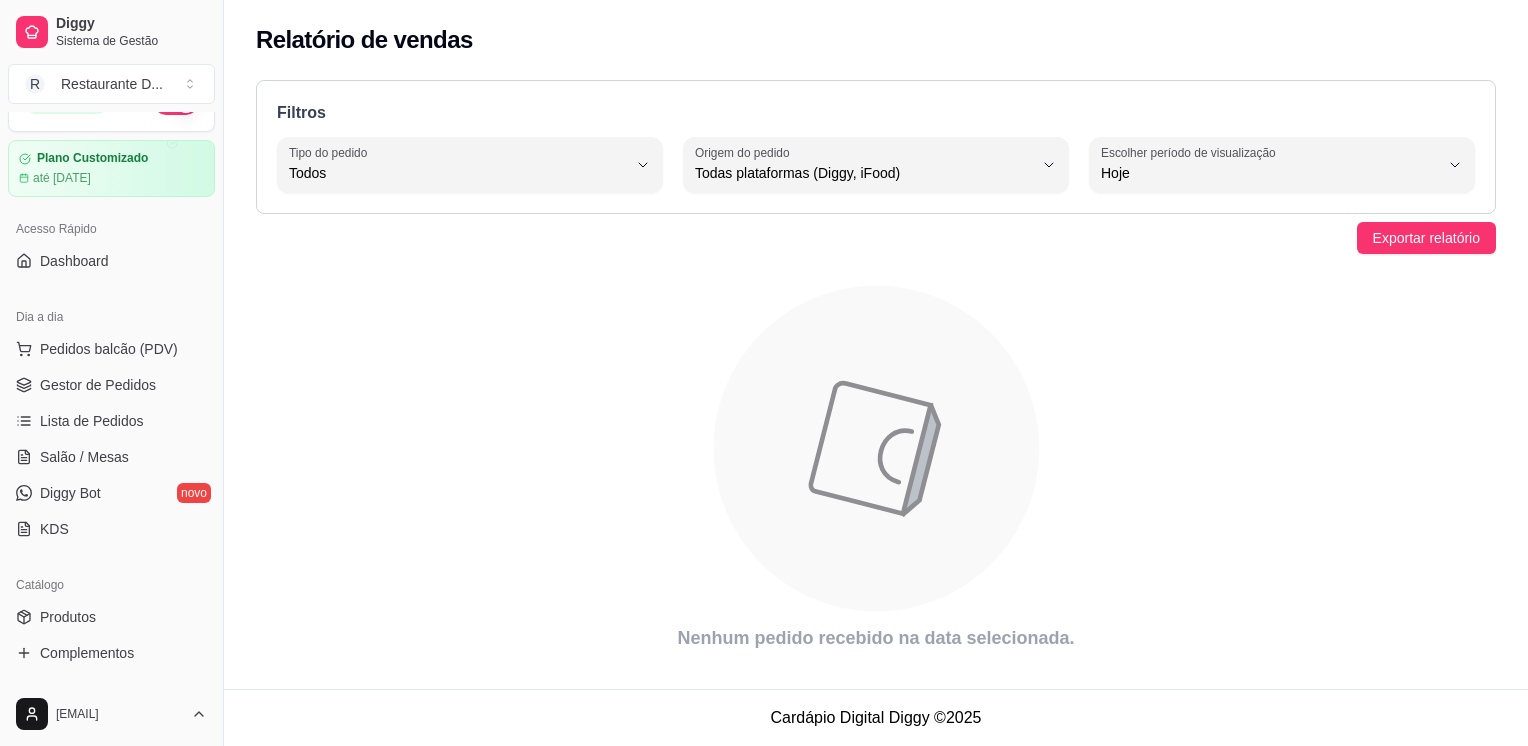 scroll, scrollTop: 0, scrollLeft: 0, axis: both 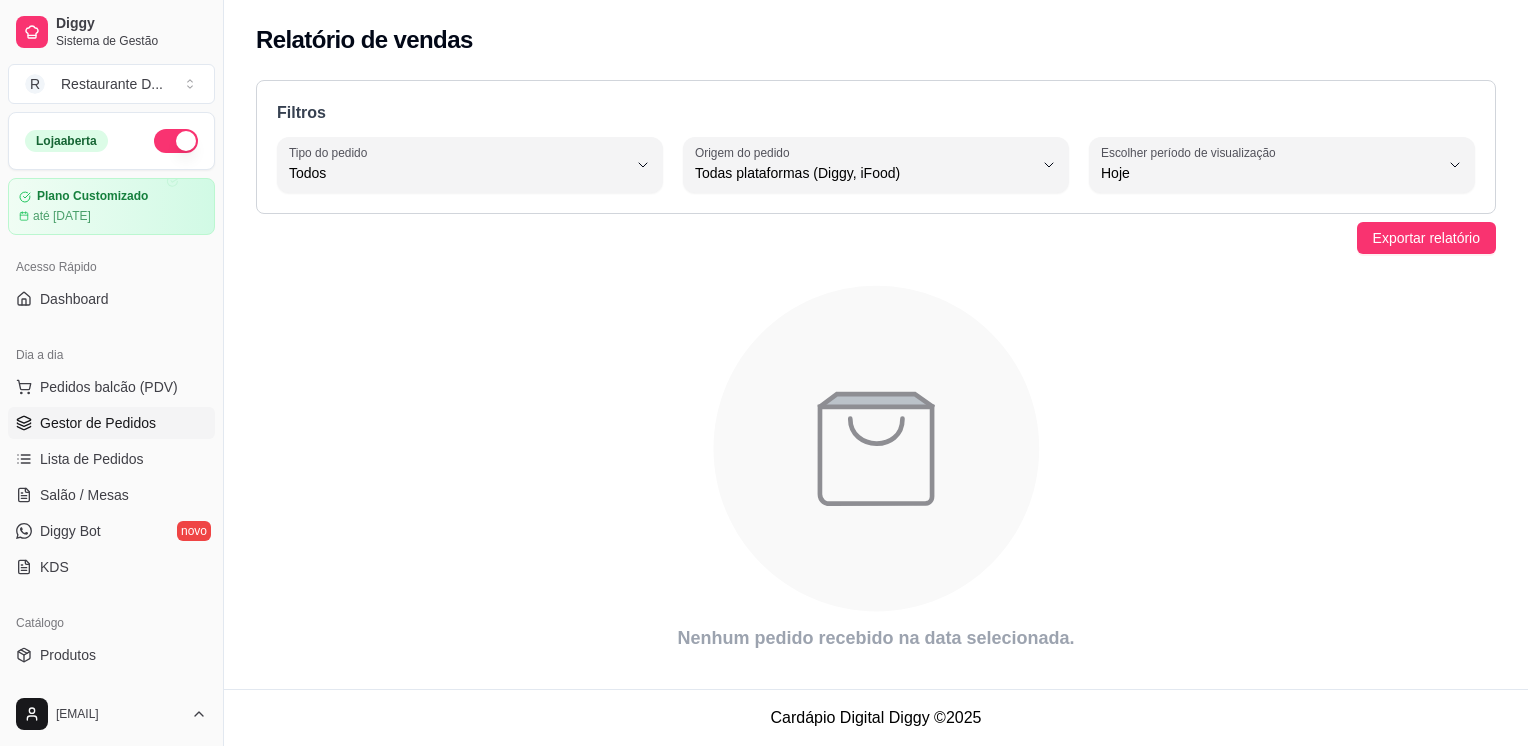 click on "Gestor de Pedidos" at bounding box center [111, 423] 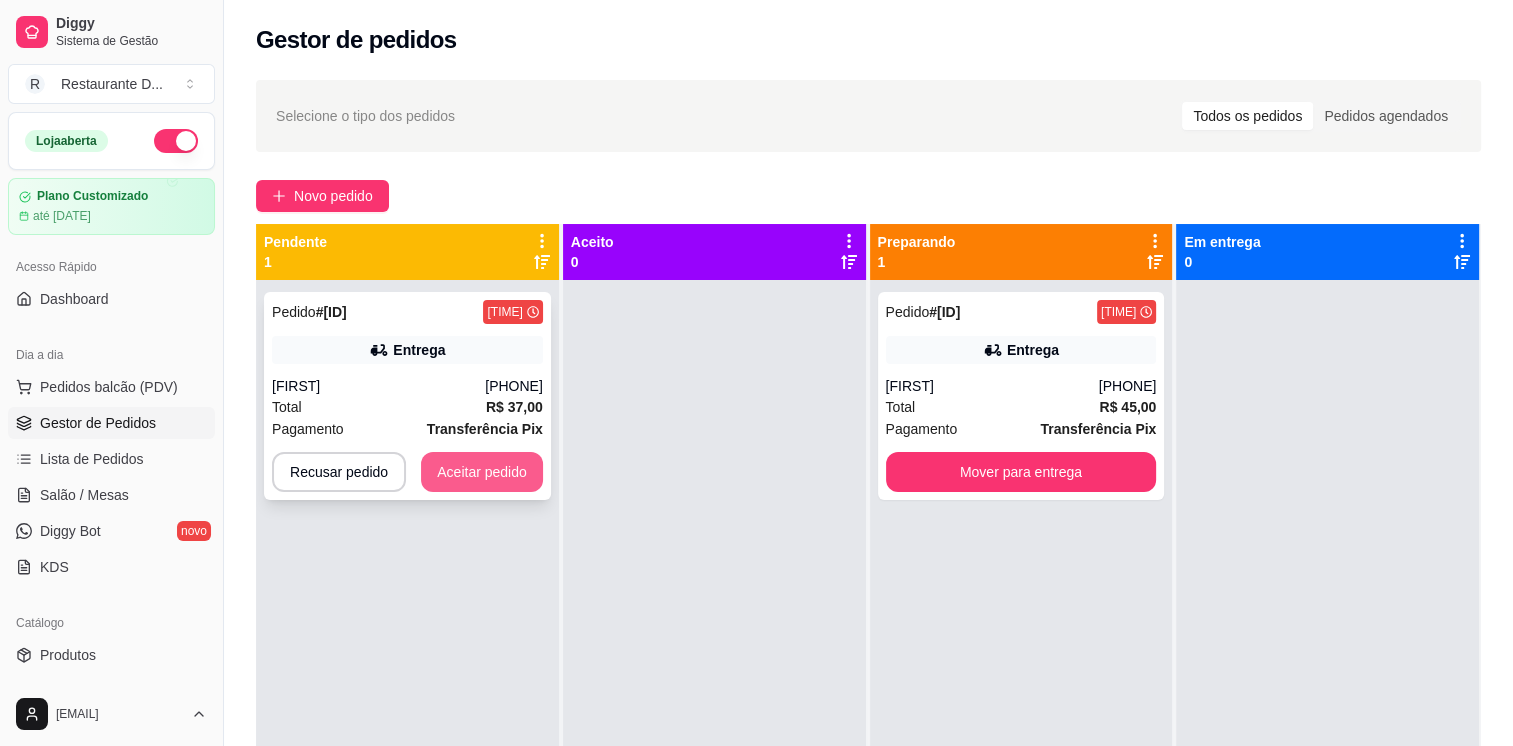 click on "Aceitar pedido" at bounding box center [482, 472] 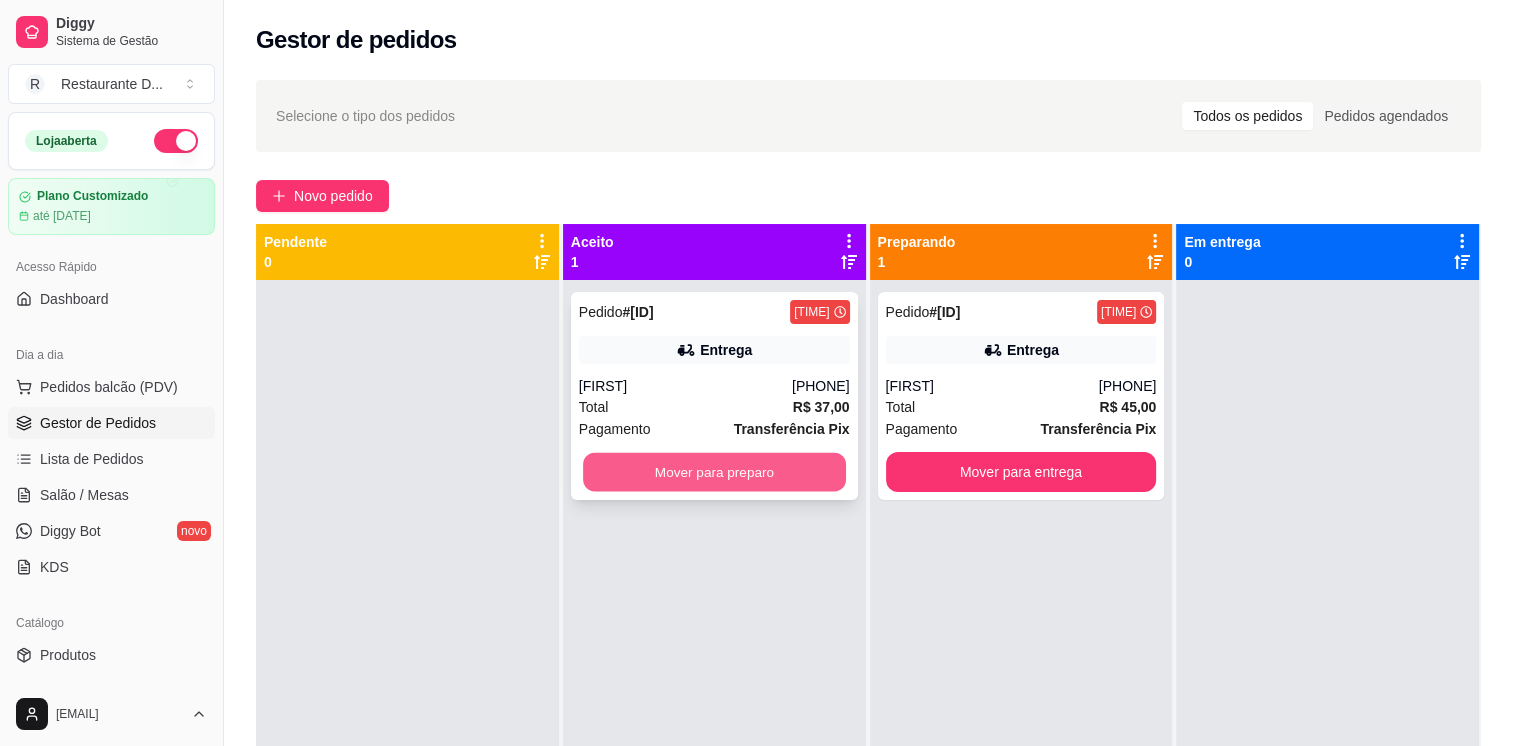 click on "Mover para preparo" at bounding box center [714, 472] 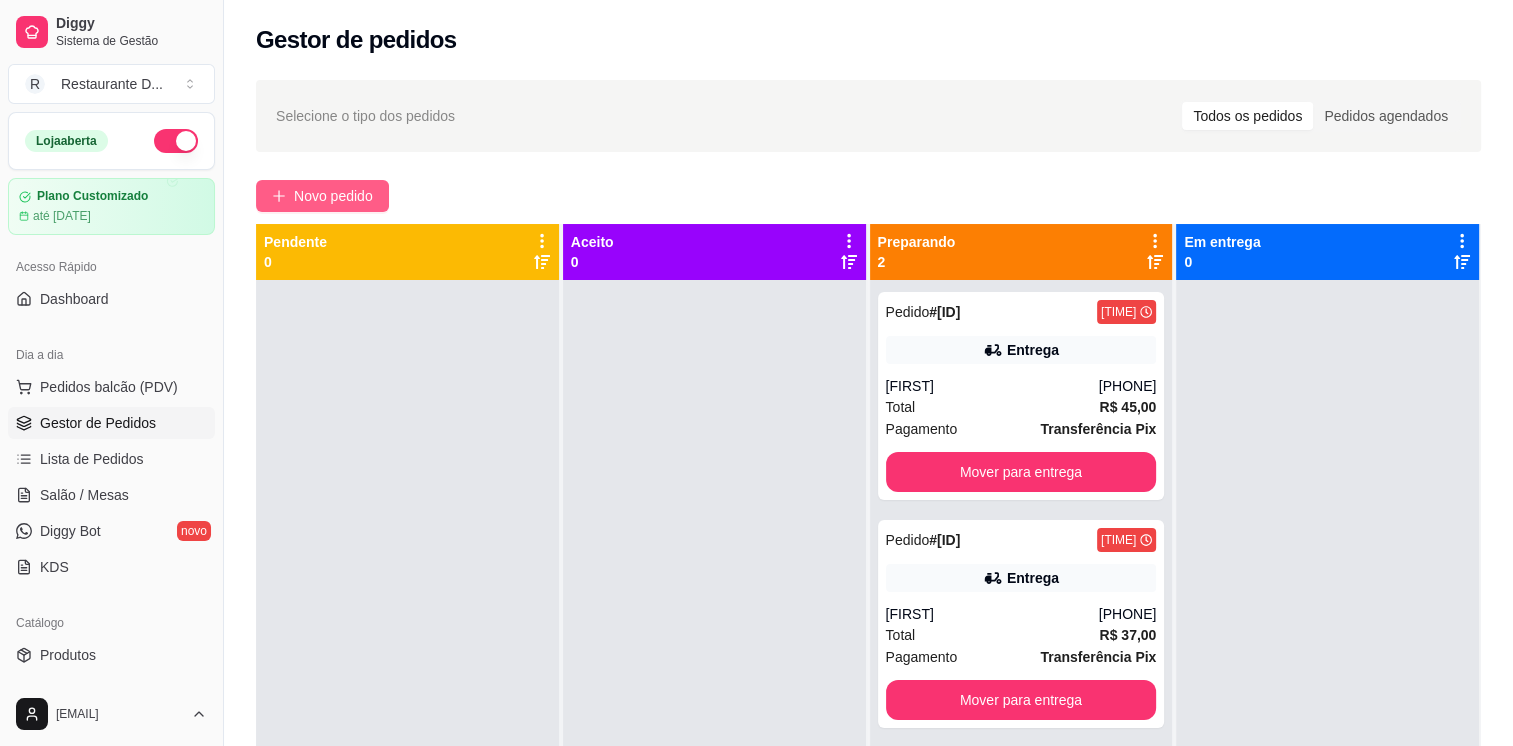 click on "Novo pedido" at bounding box center [322, 196] 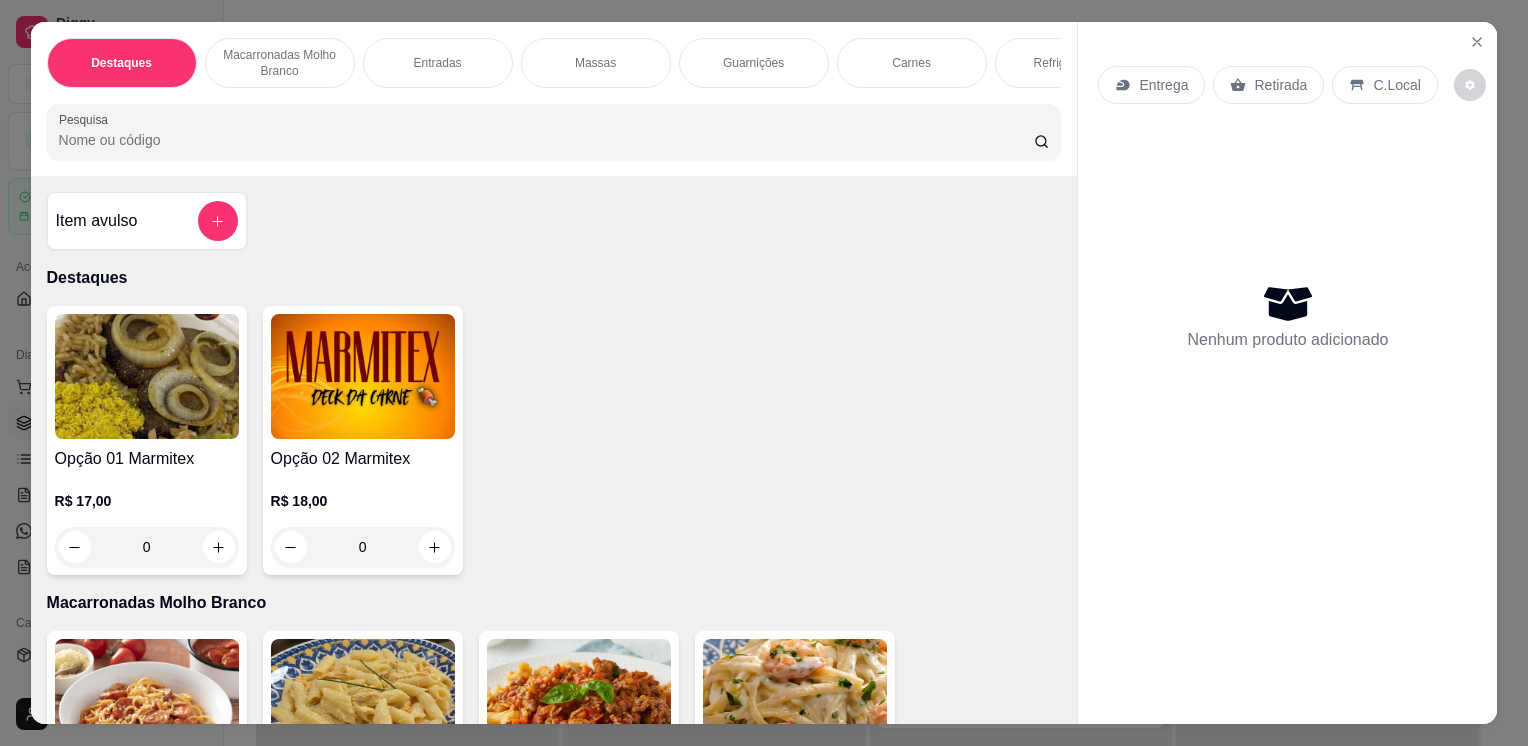 click at bounding box center [147, 376] 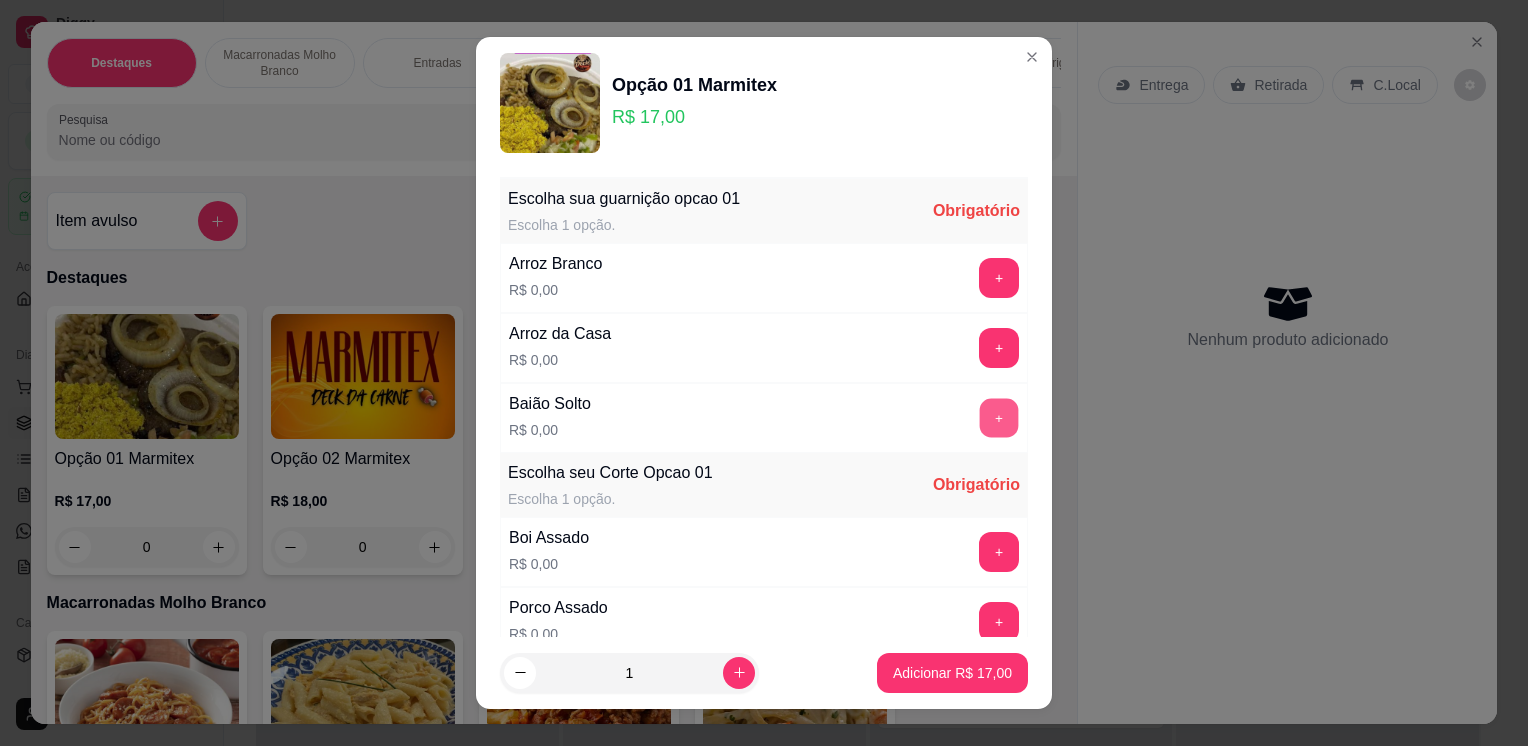 click on "+" at bounding box center (999, 418) 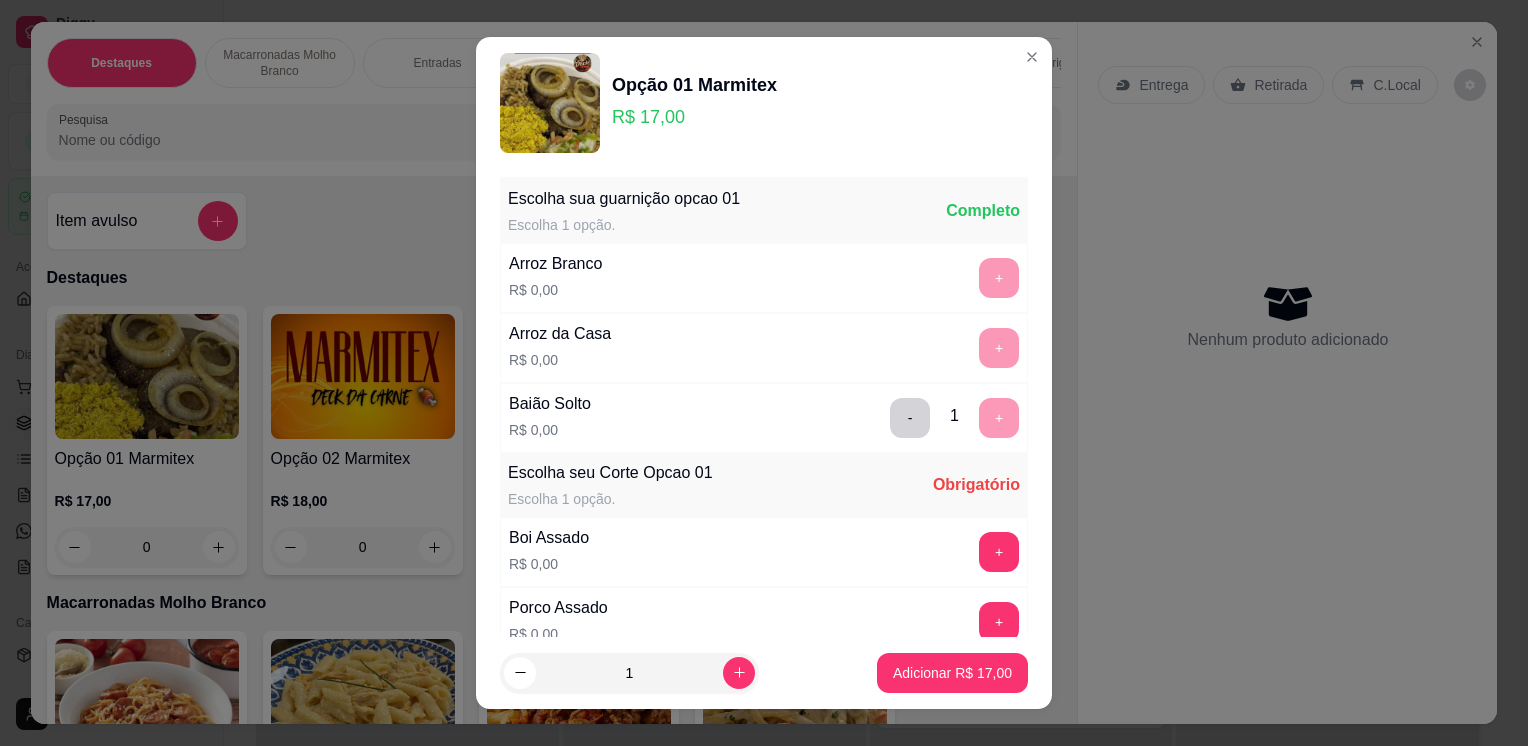 scroll, scrollTop: 26, scrollLeft: 0, axis: vertical 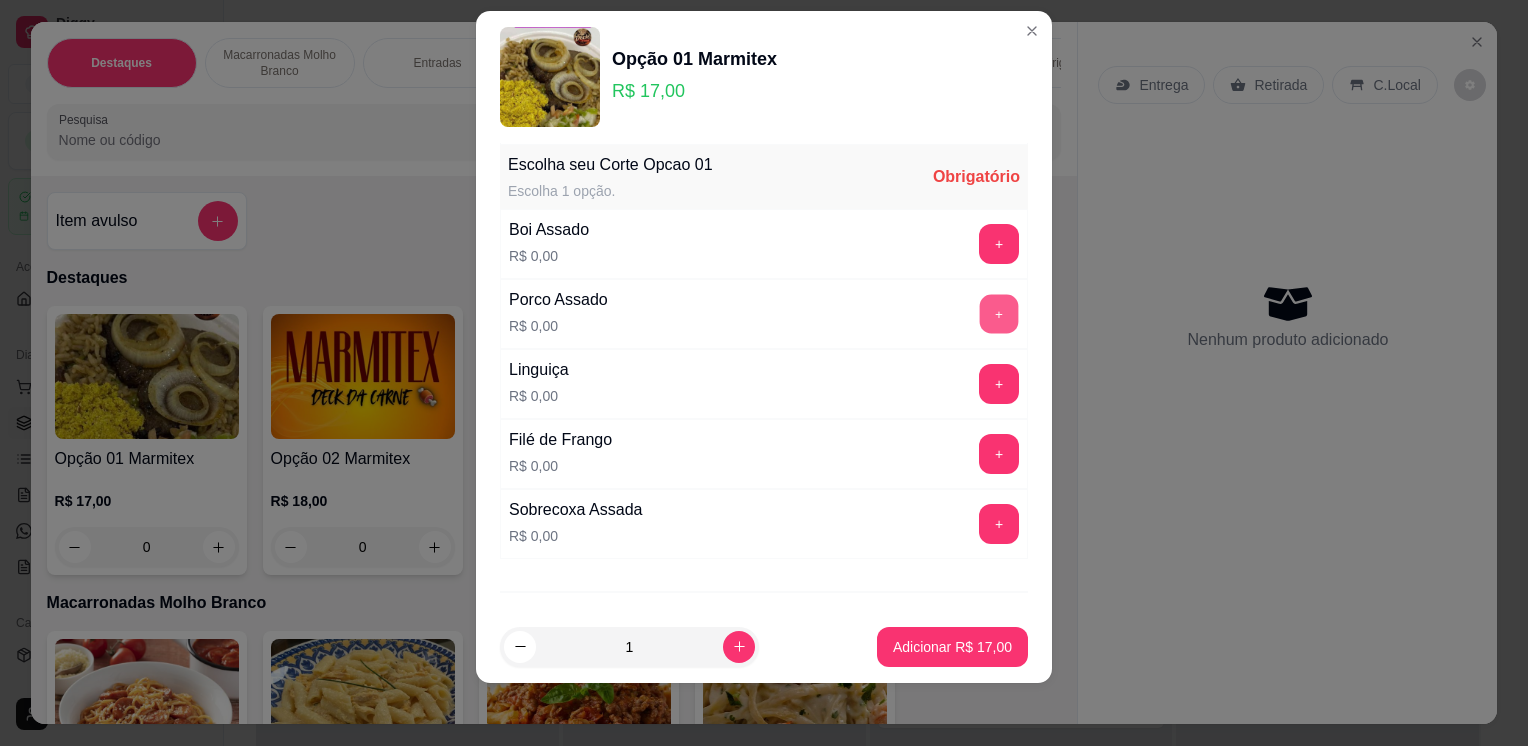 click on "+" at bounding box center [999, 314] 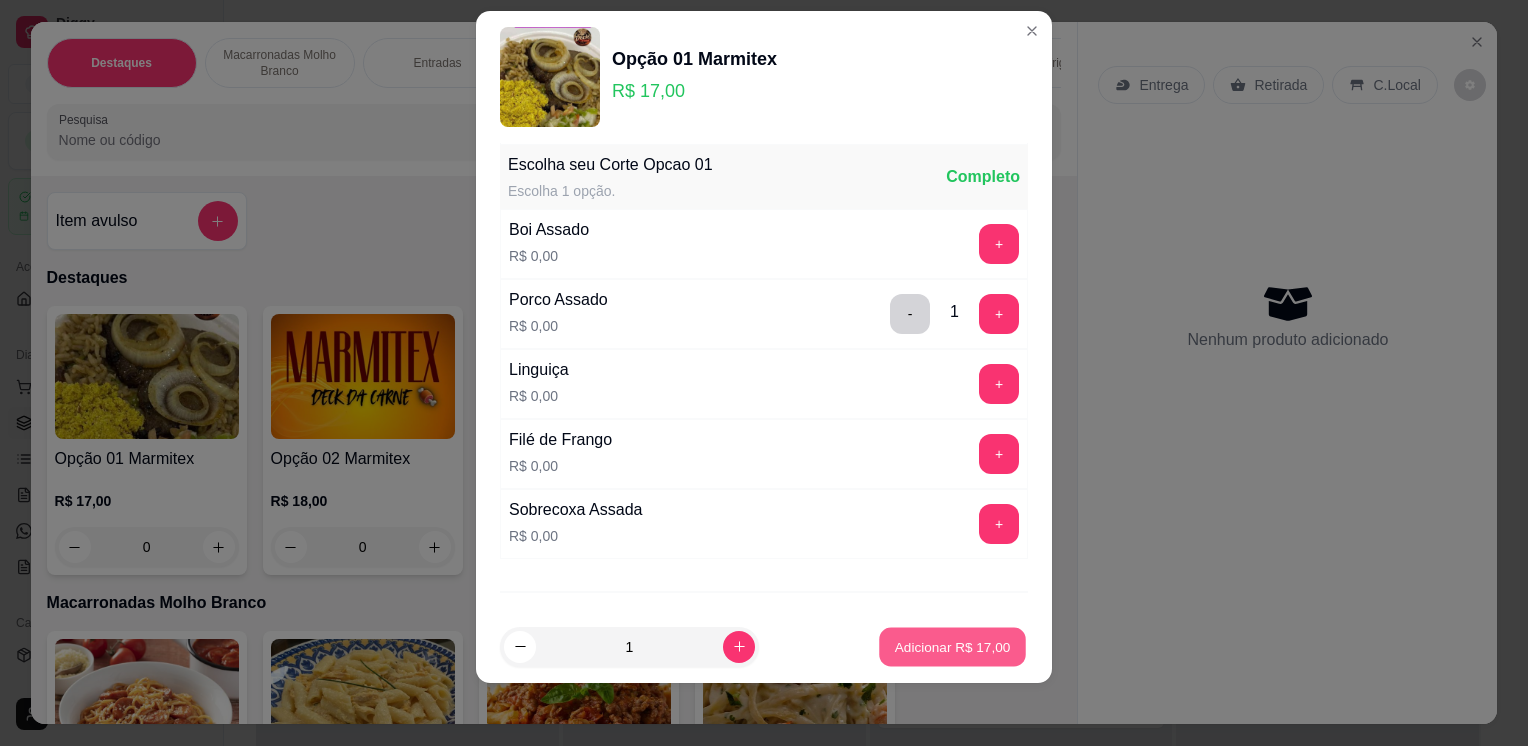 click on "Adicionar   R$ 17,00" at bounding box center (953, 646) 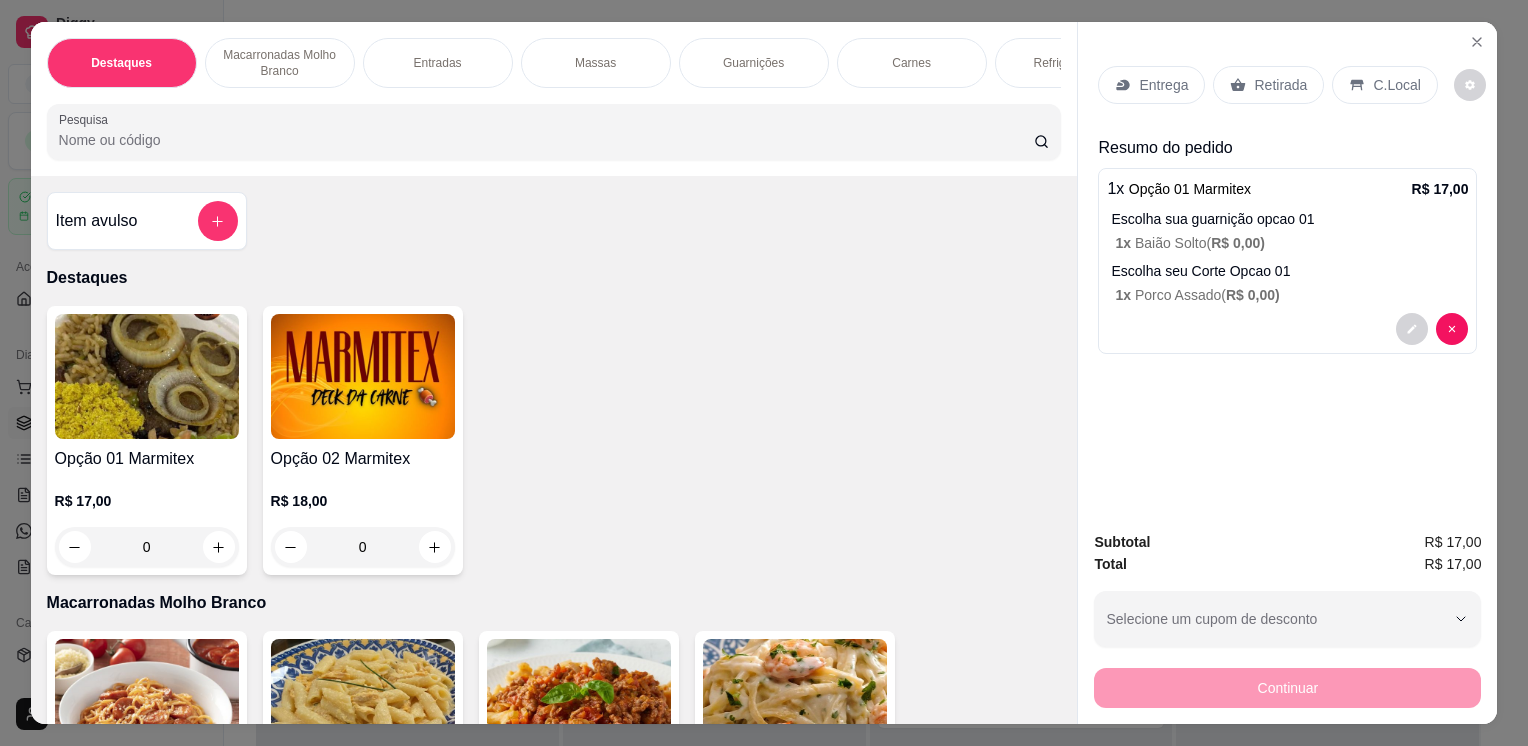 click on "Entrega" at bounding box center (1151, 85) 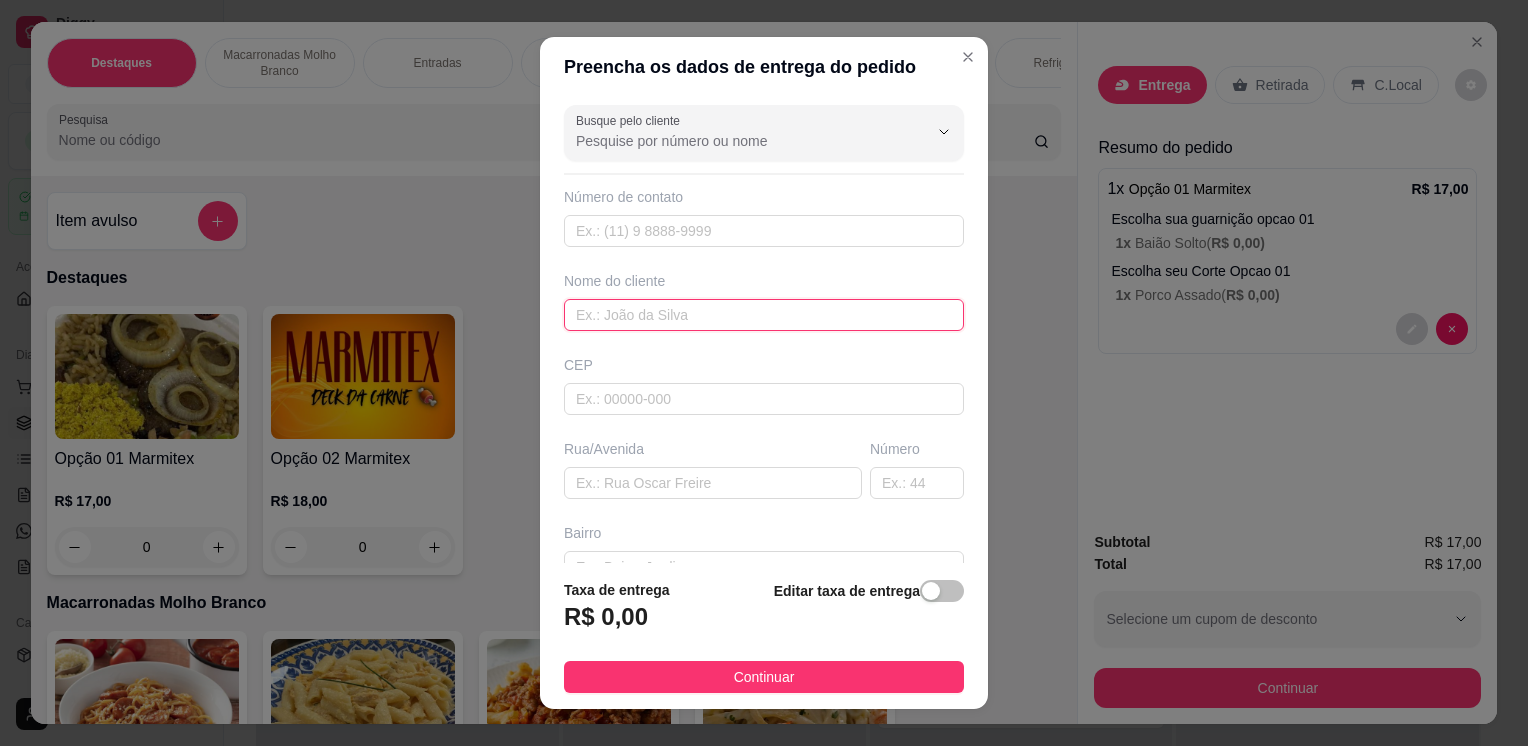 click at bounding box center (764, 315) 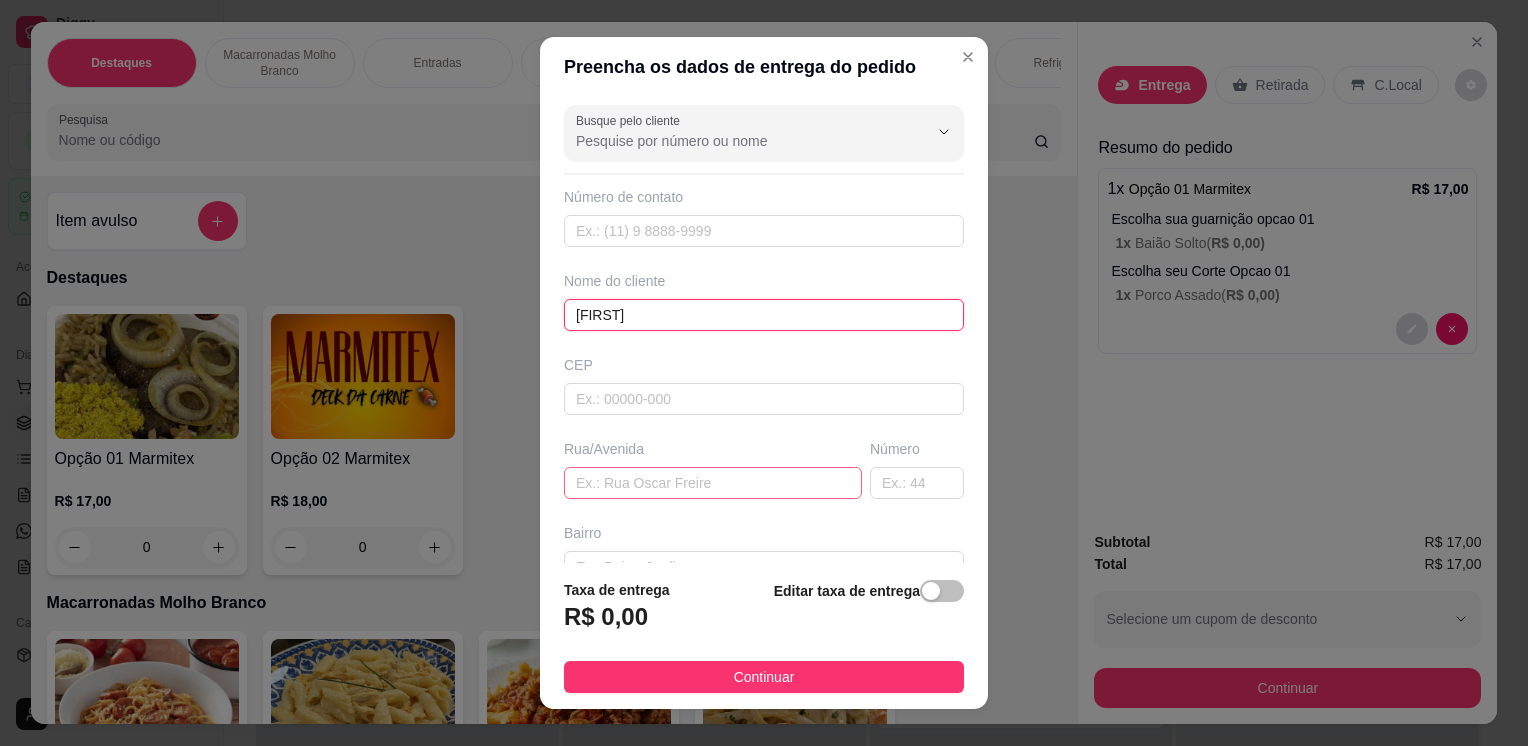 type on "[FIRST]" 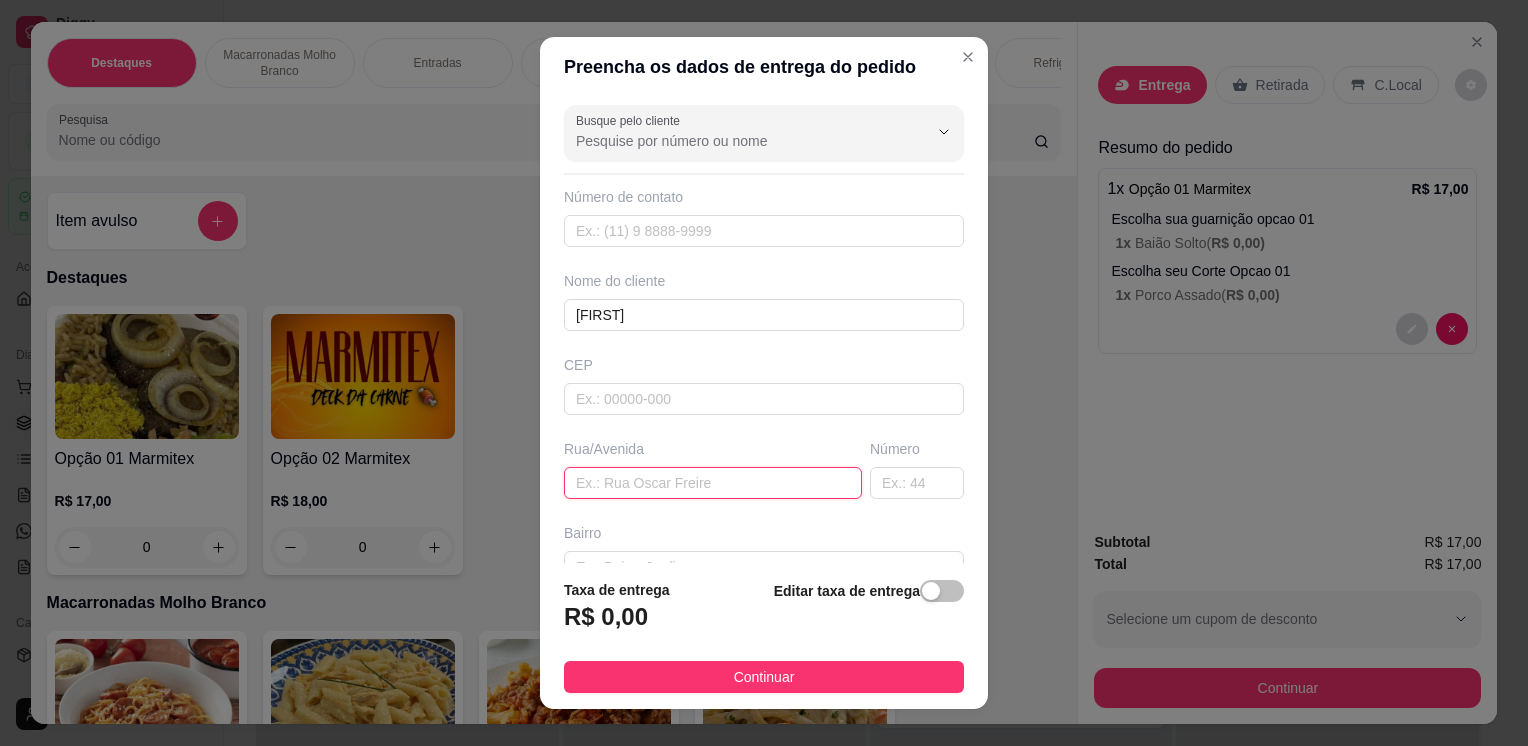 click at bounding box center [713, 483] 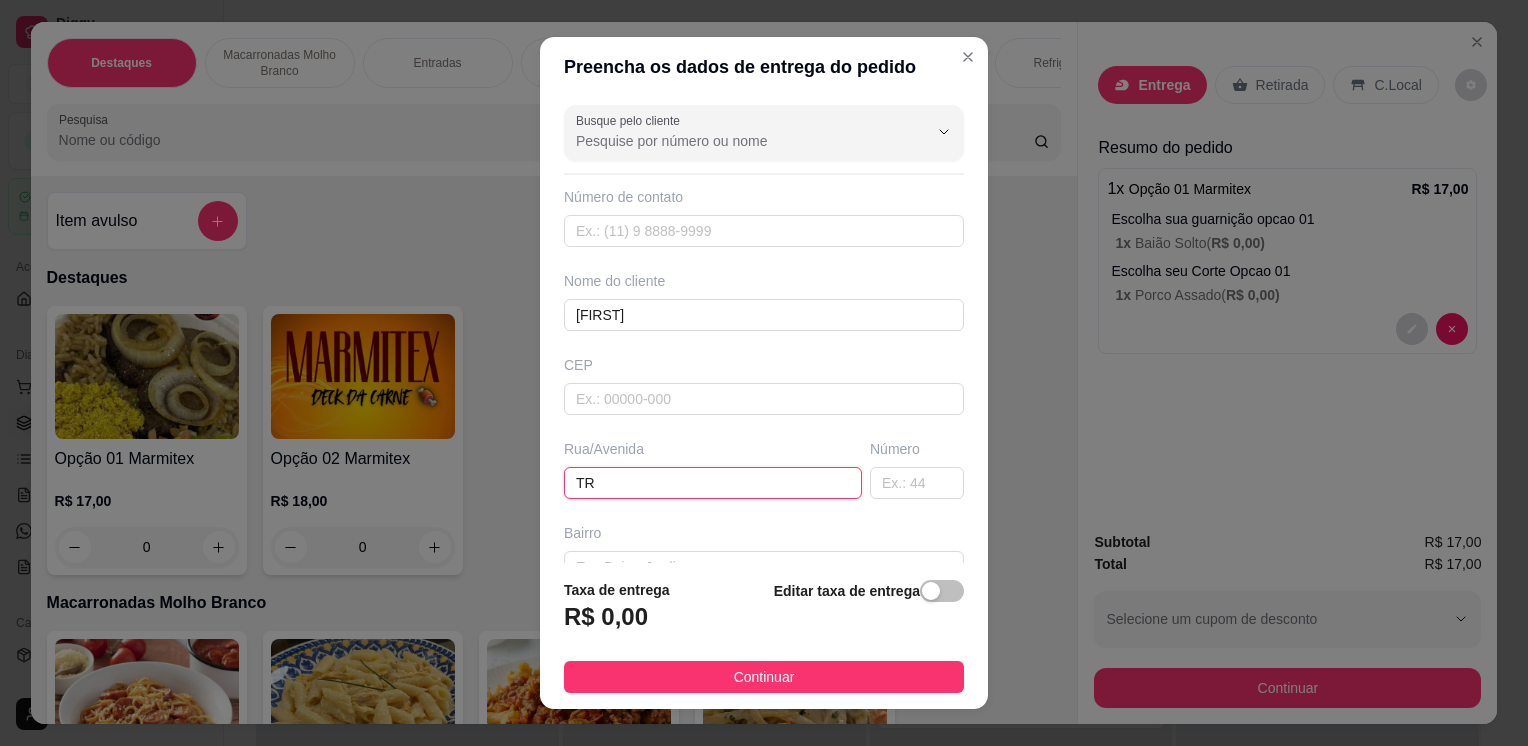 type on "T" 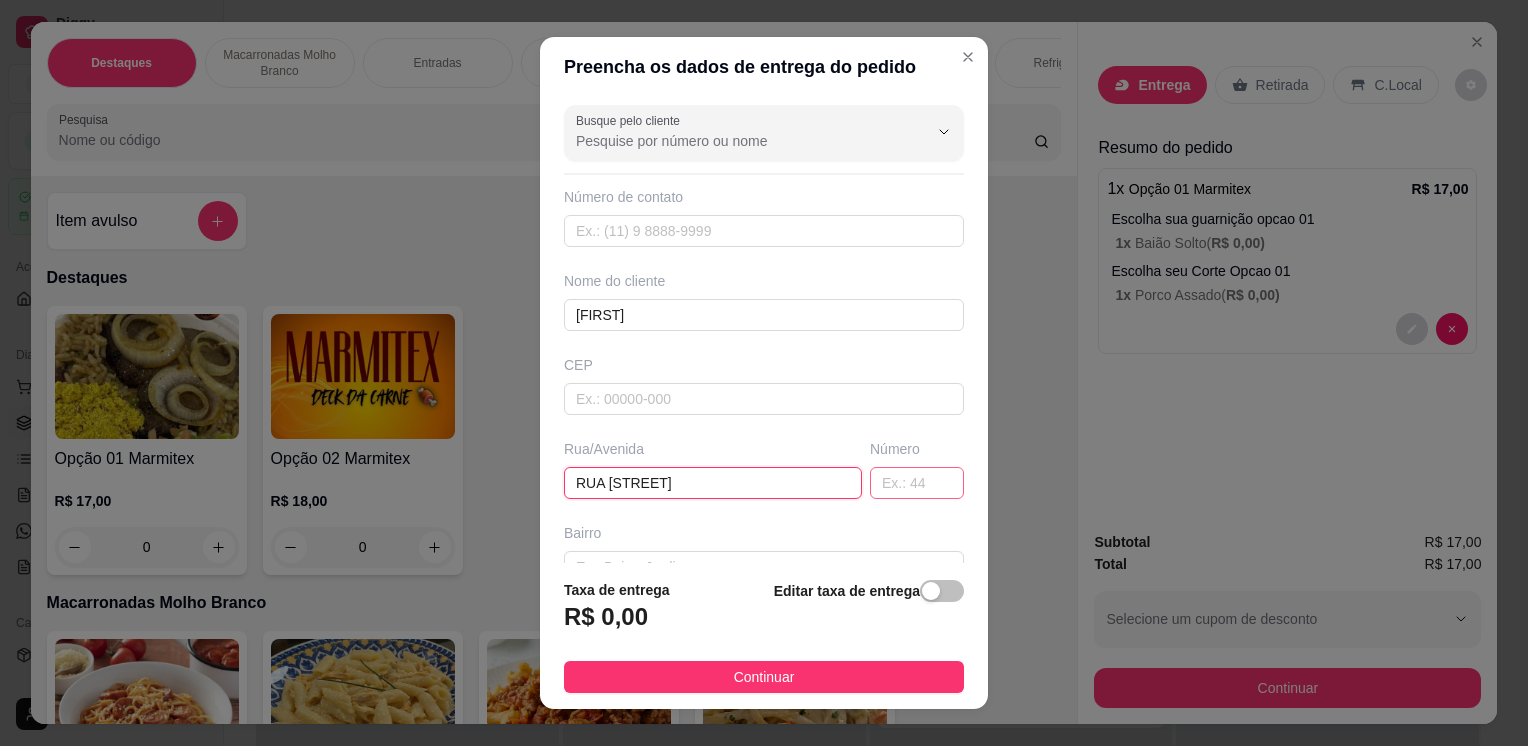 type on "RUA [STREET]" 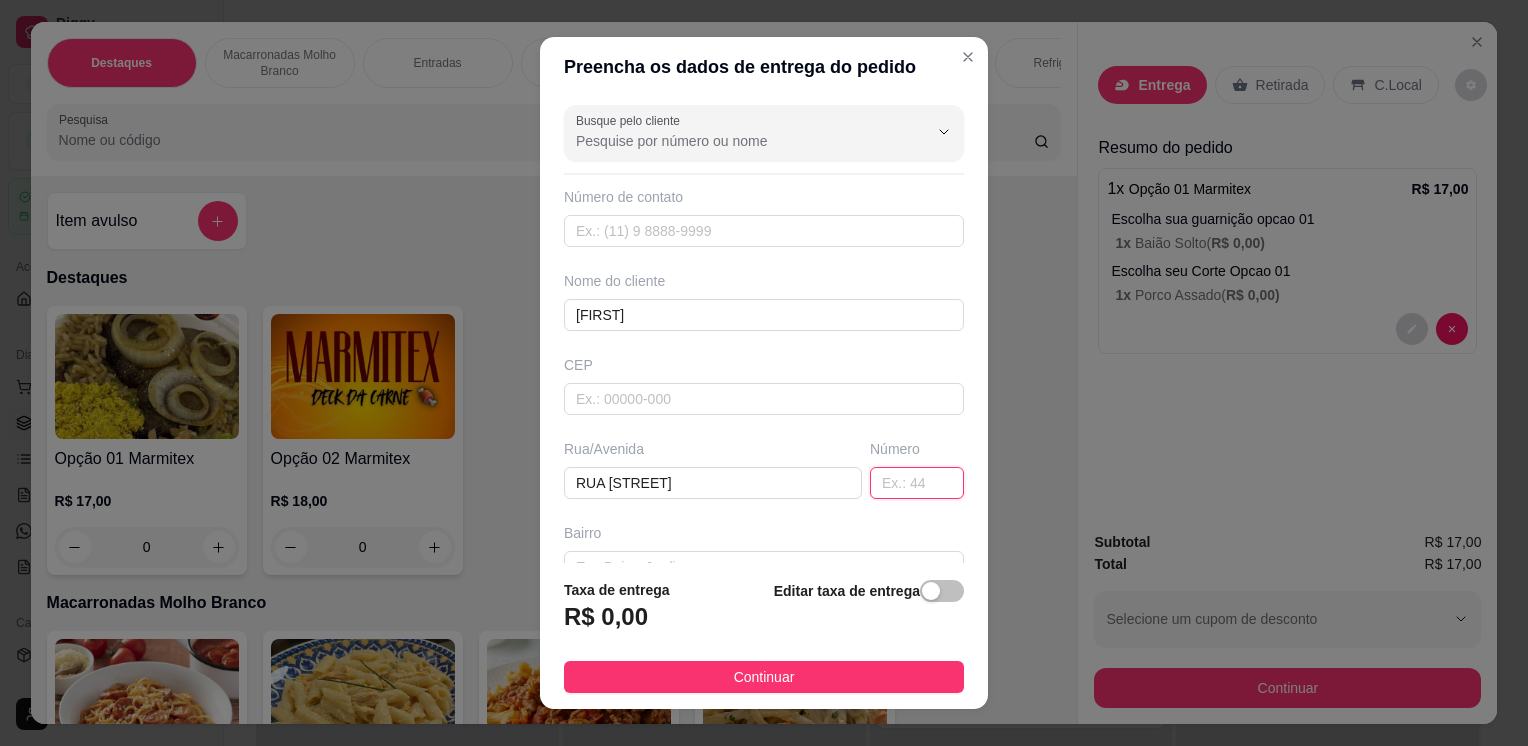 click at bounding box center (917, 483) 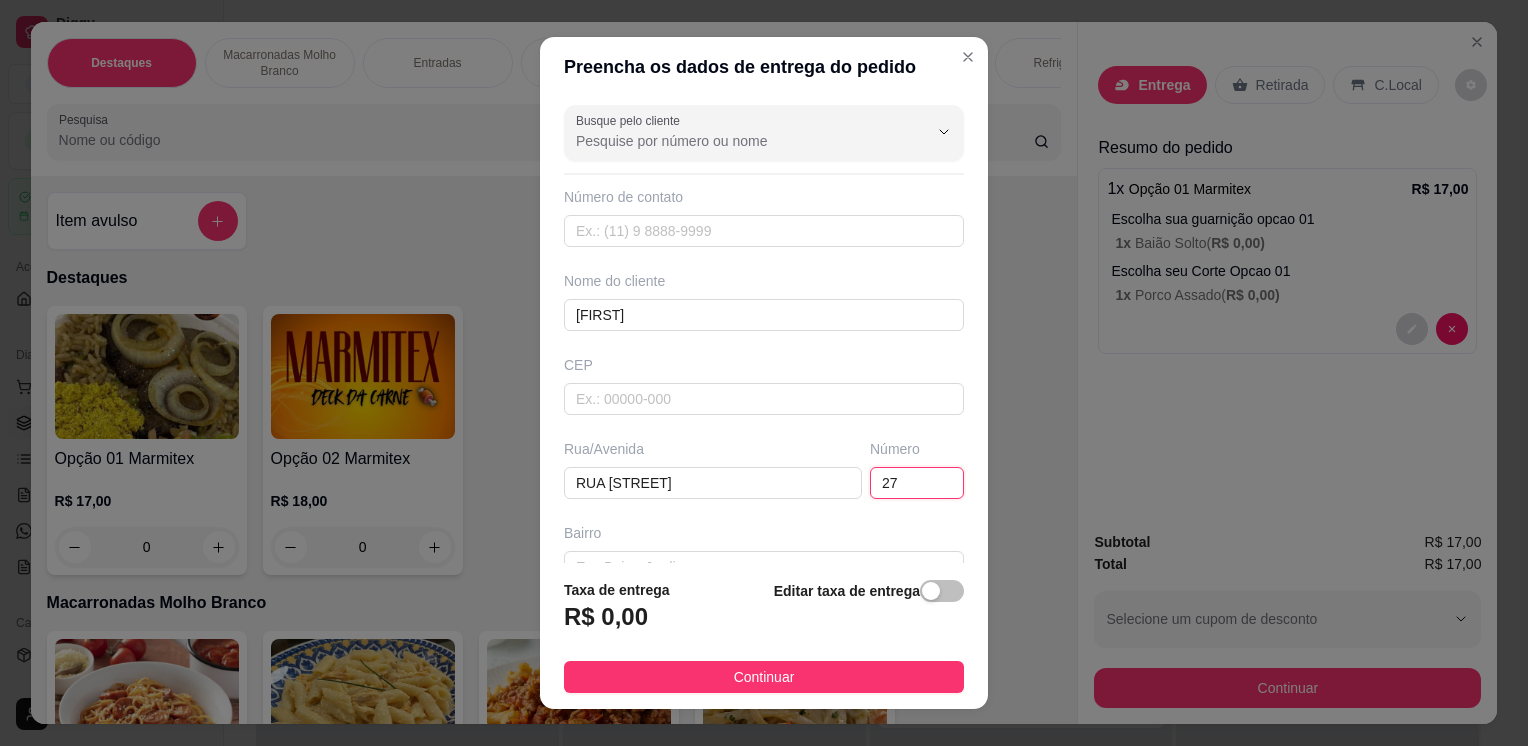type on "27" 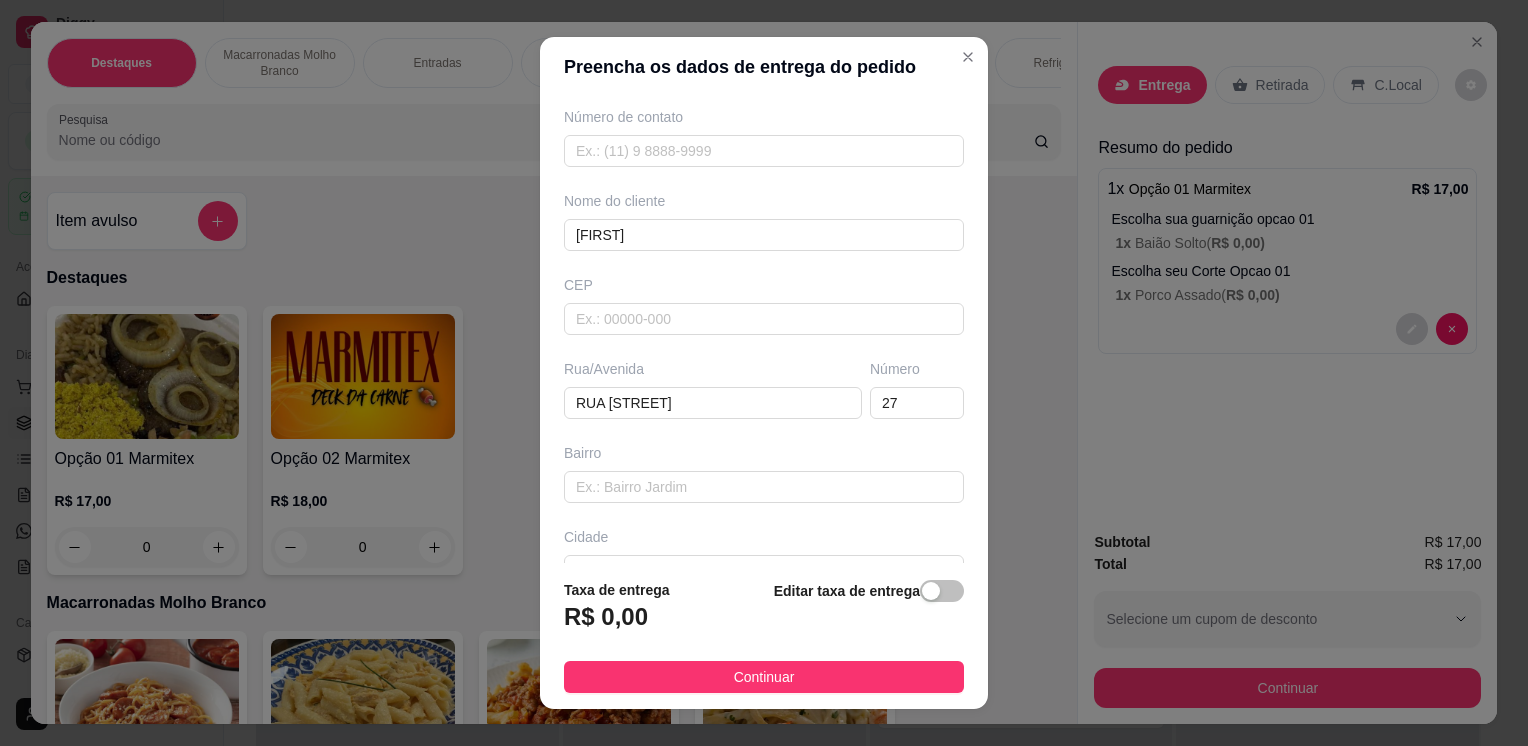 scroll, scrollTop: 98, scrollLeft: 0, axis: vertical 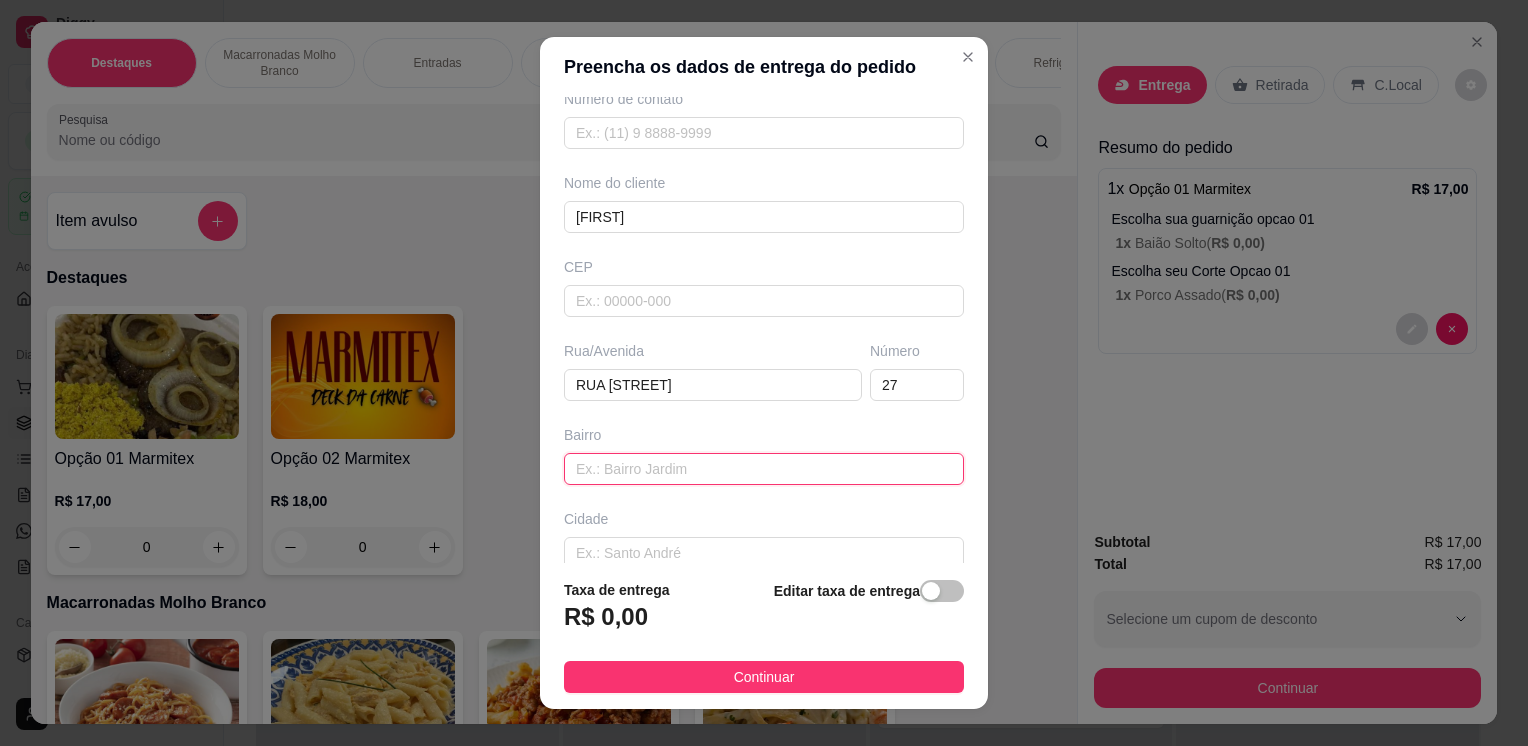 click at bounding box center [764, 469] 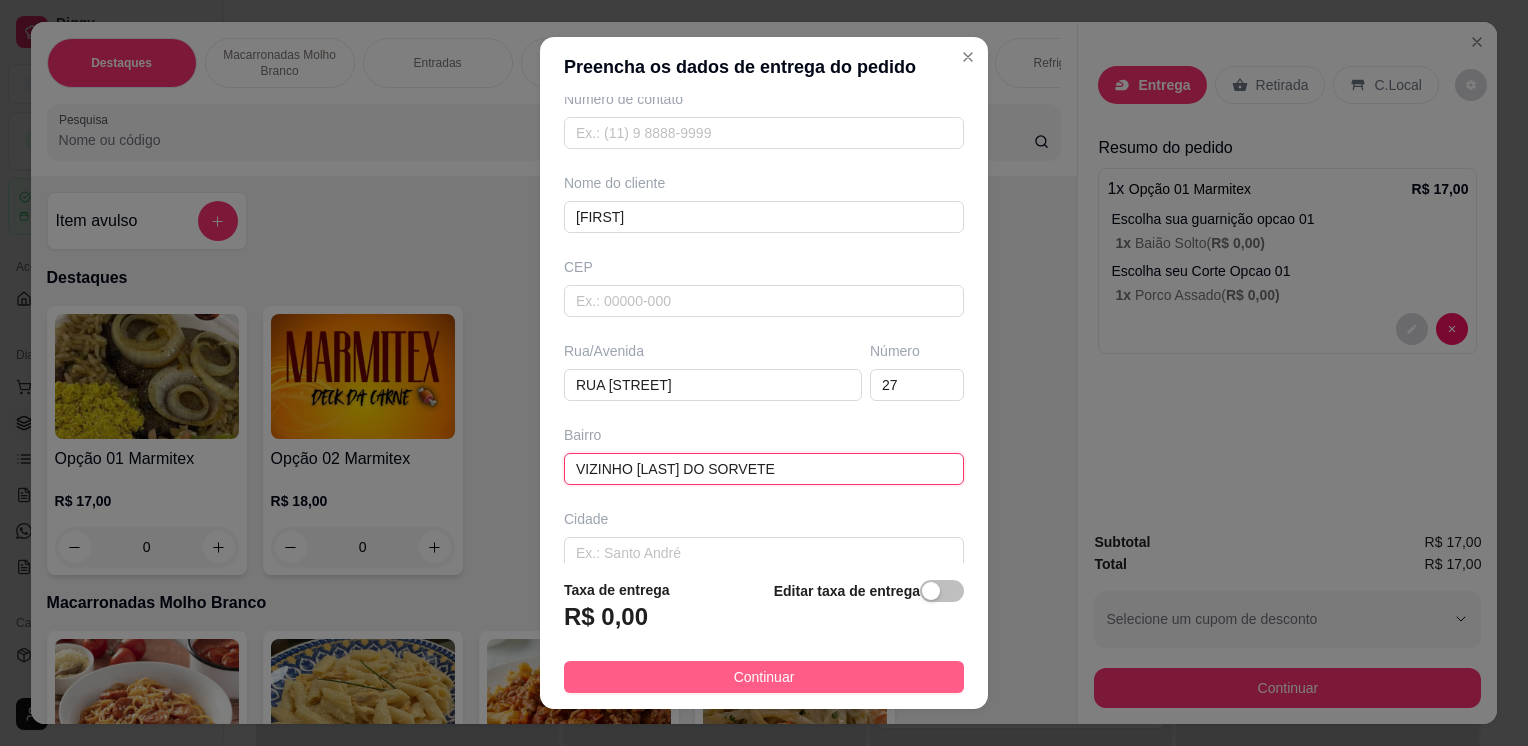 type on "VIZINHO [LAST] DO SORVETE" 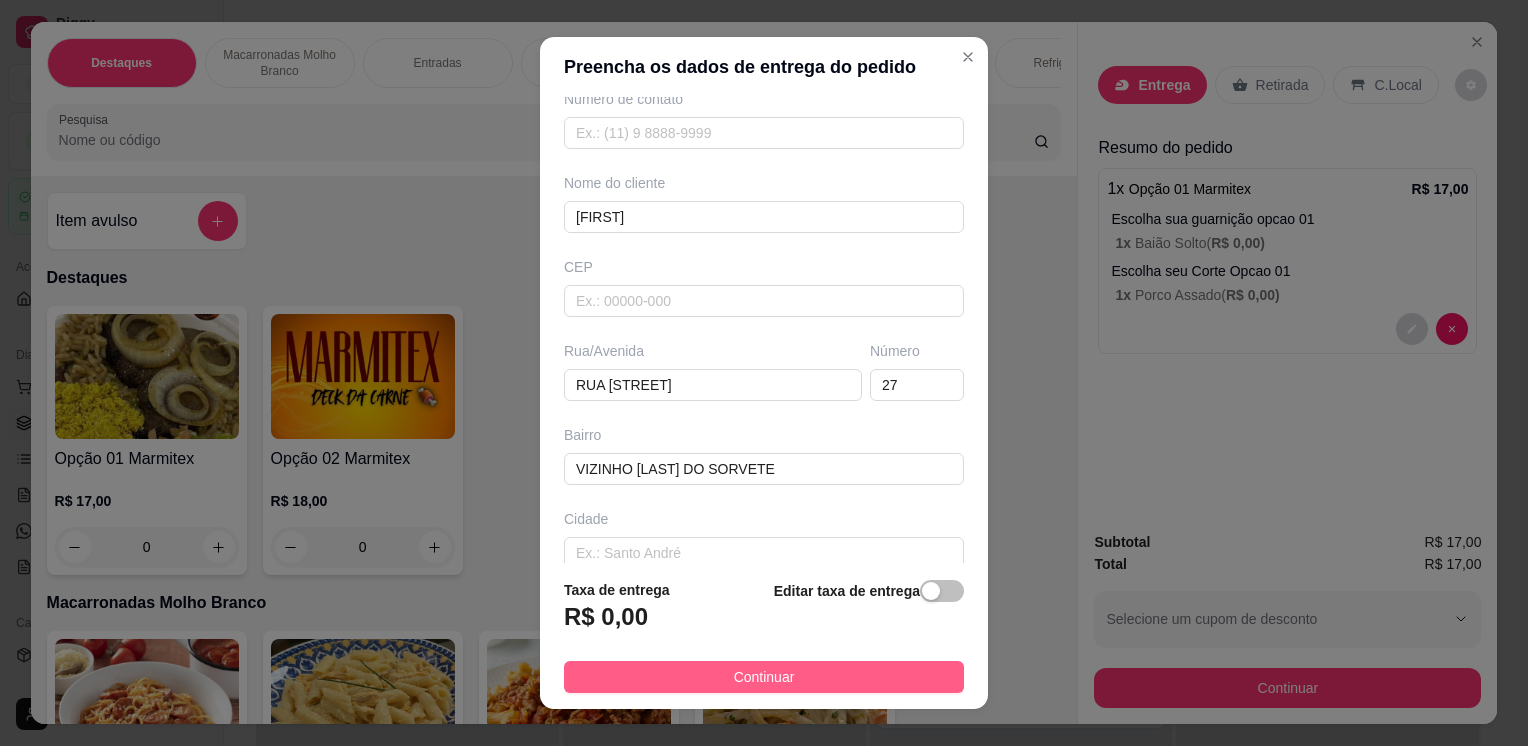 click on "Continuar" at bounding box center (764, 677) 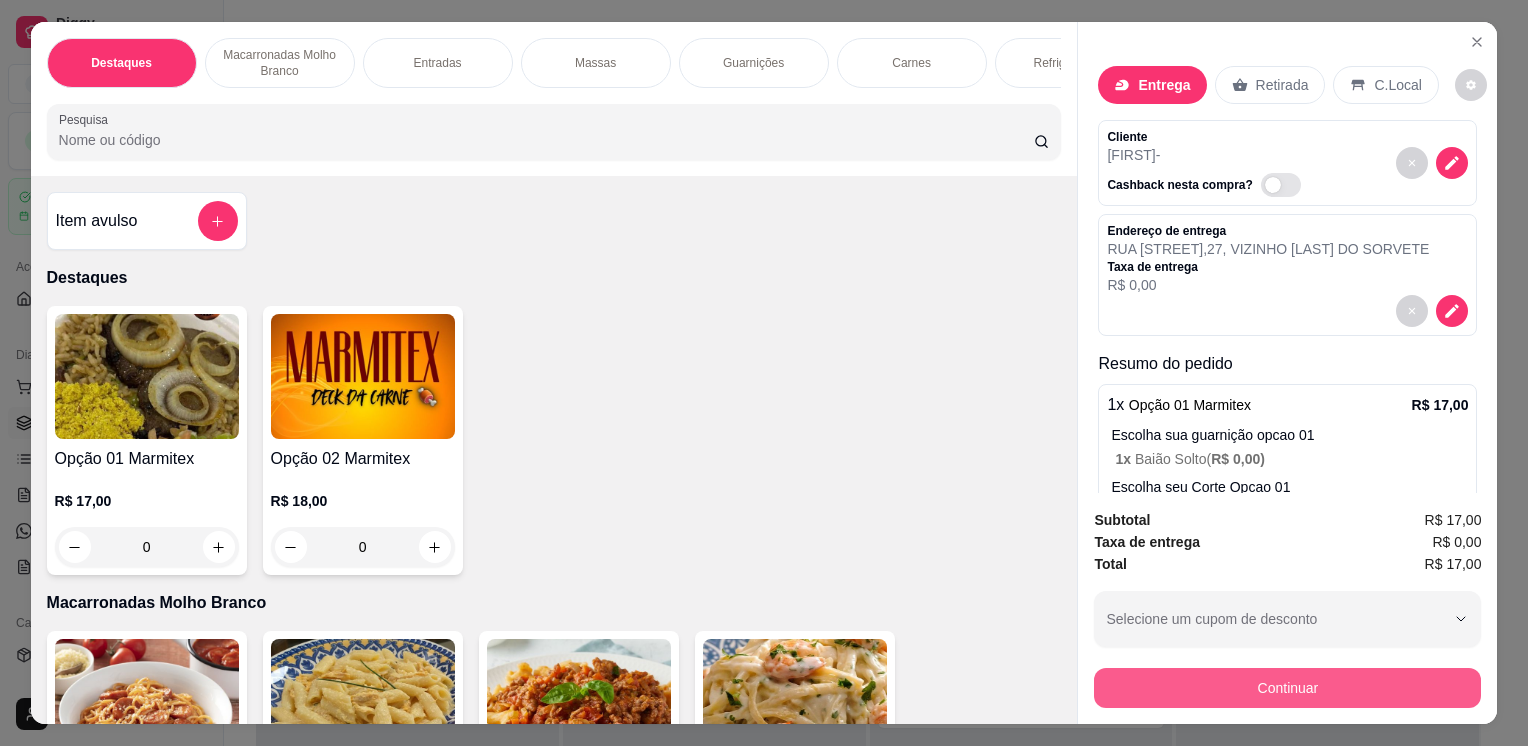 click on "Continuar" at bounding box center (1287, 688) 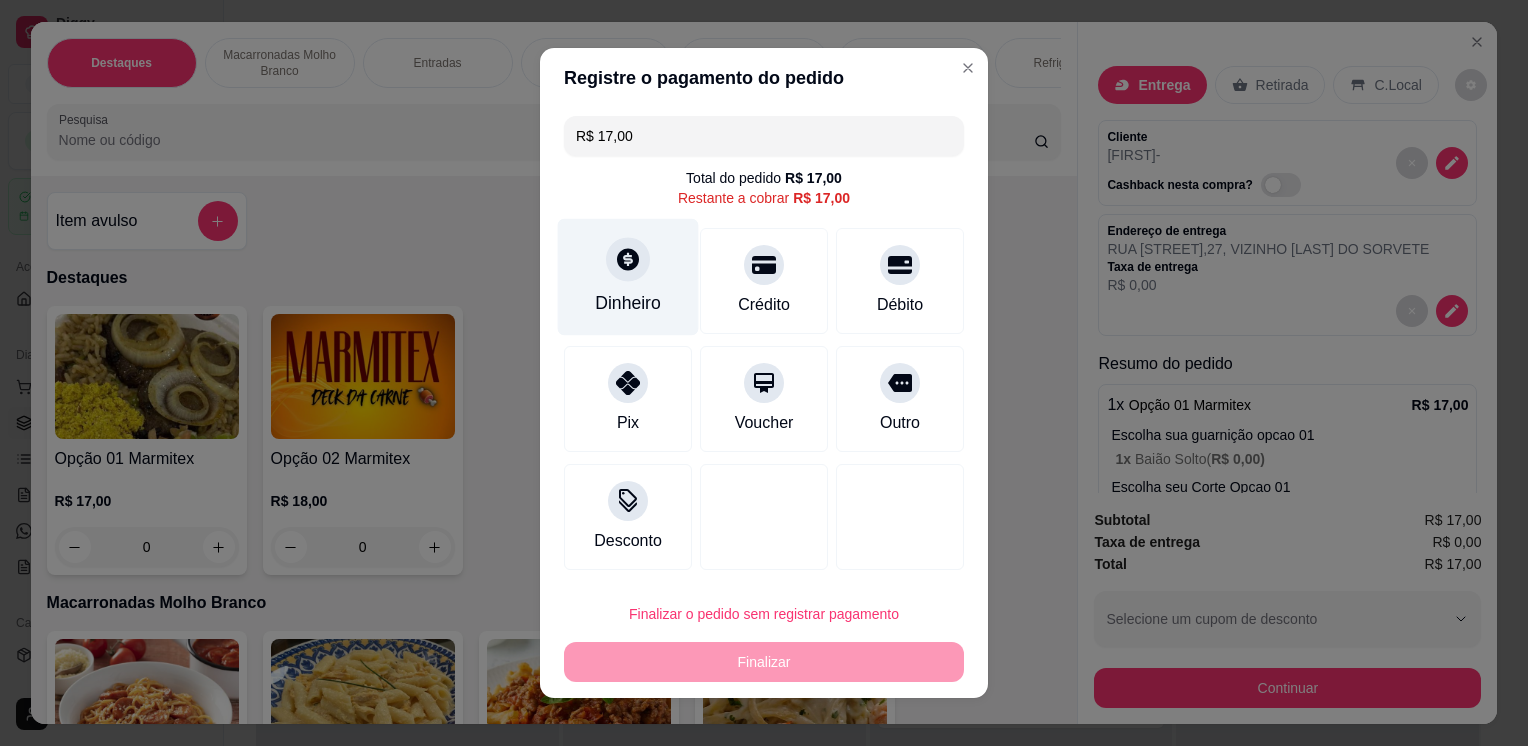 click at bounding box center [628, 259] 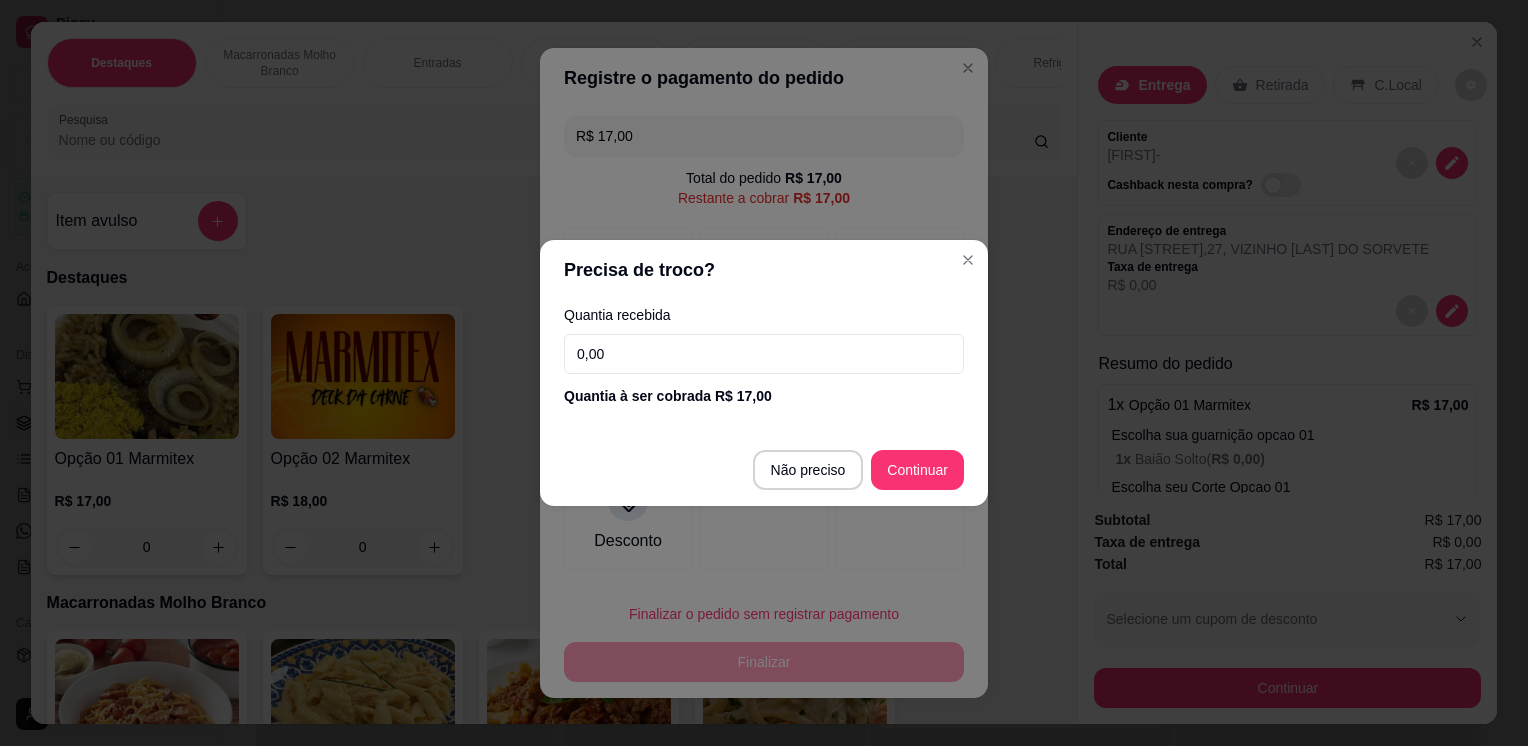click on "0,00" at bounding box center (764, 354) 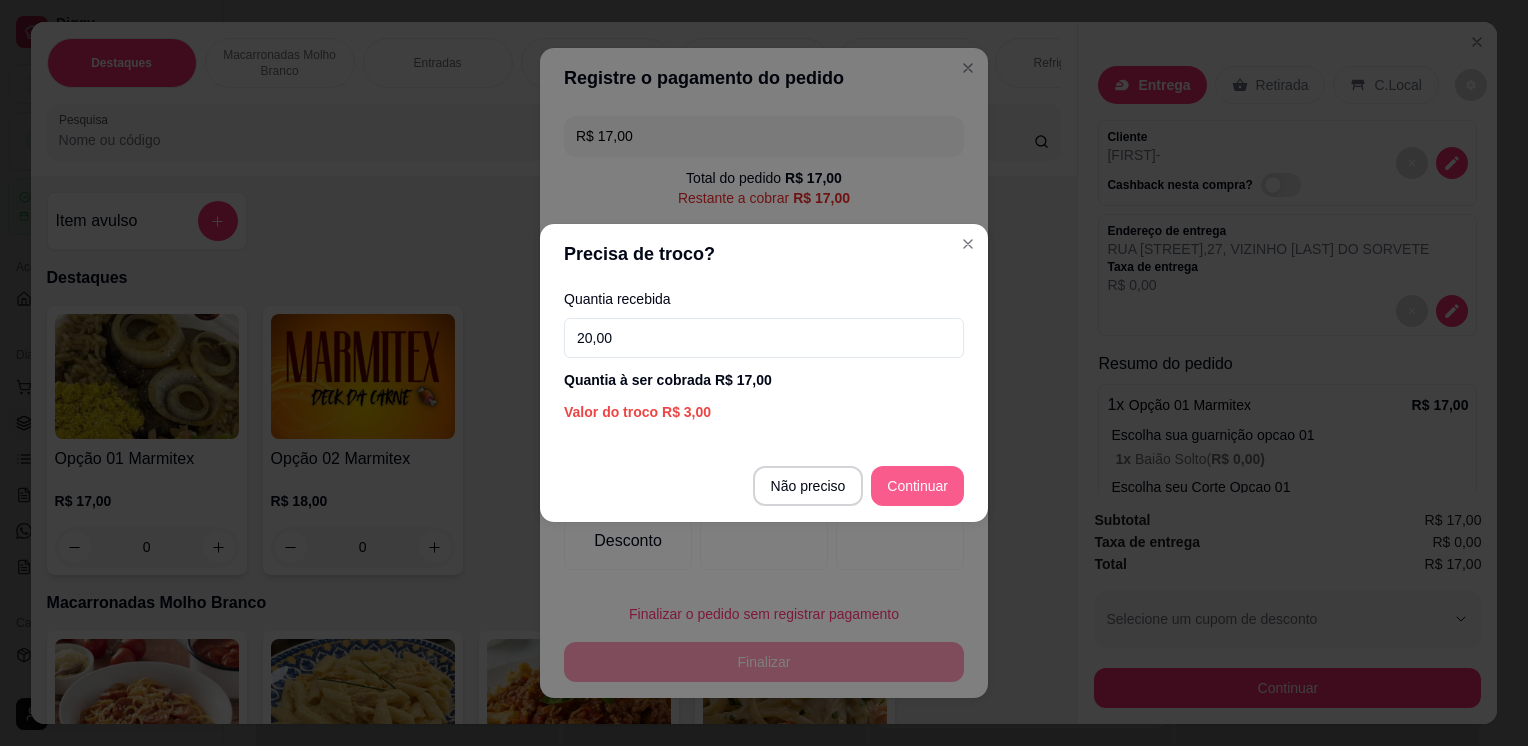type on "20,00" 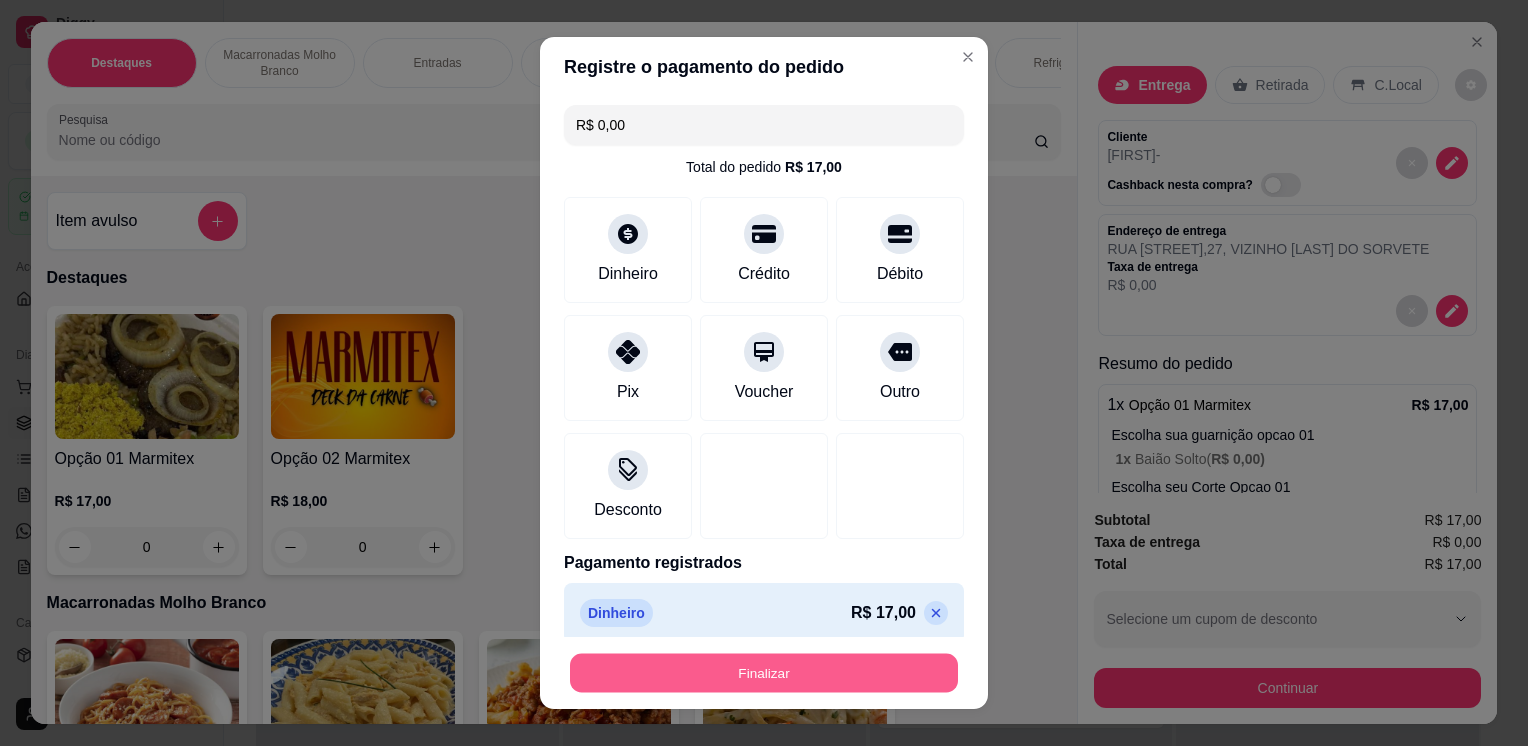 click on "Finalizar" at bounding box center [764, 672] 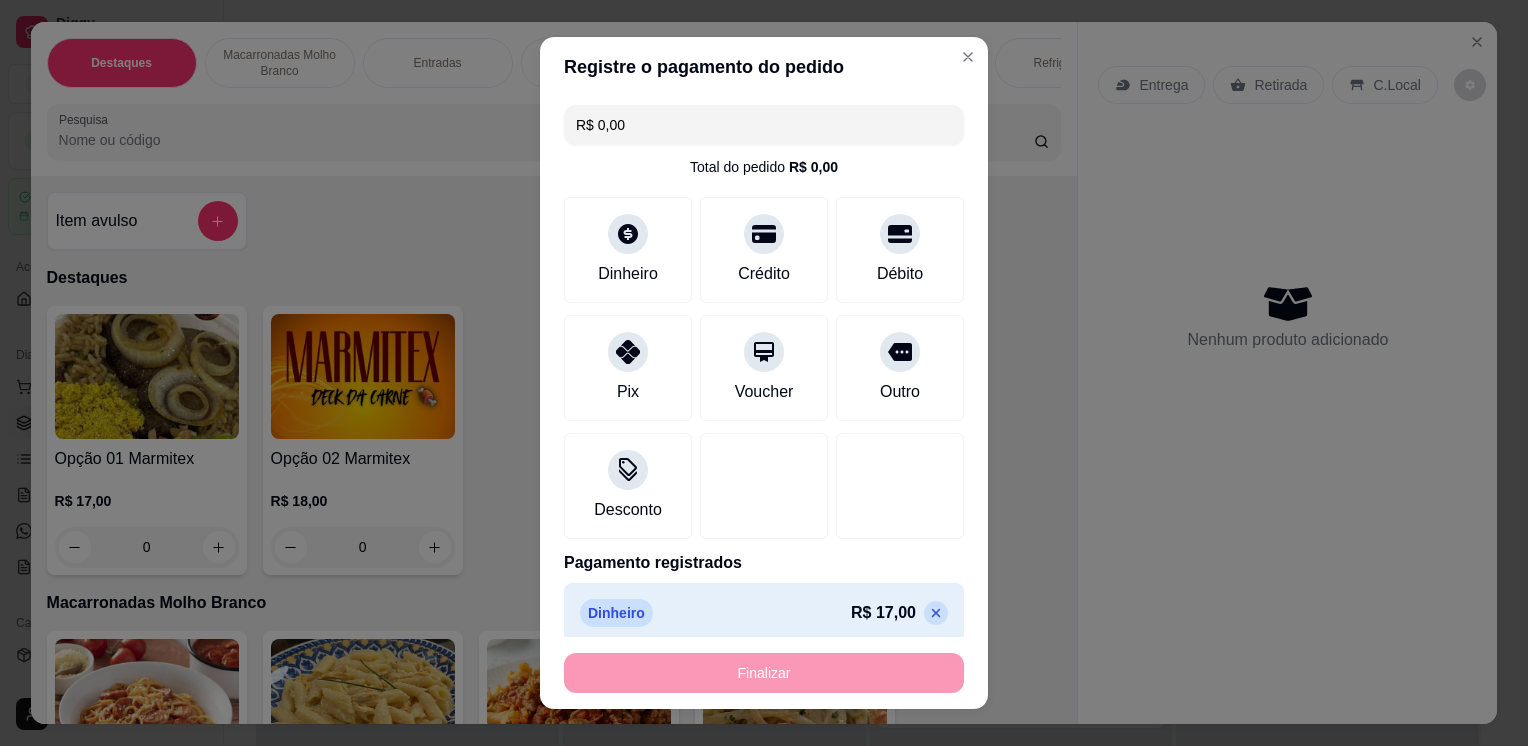 type on "-R$ 17,00" 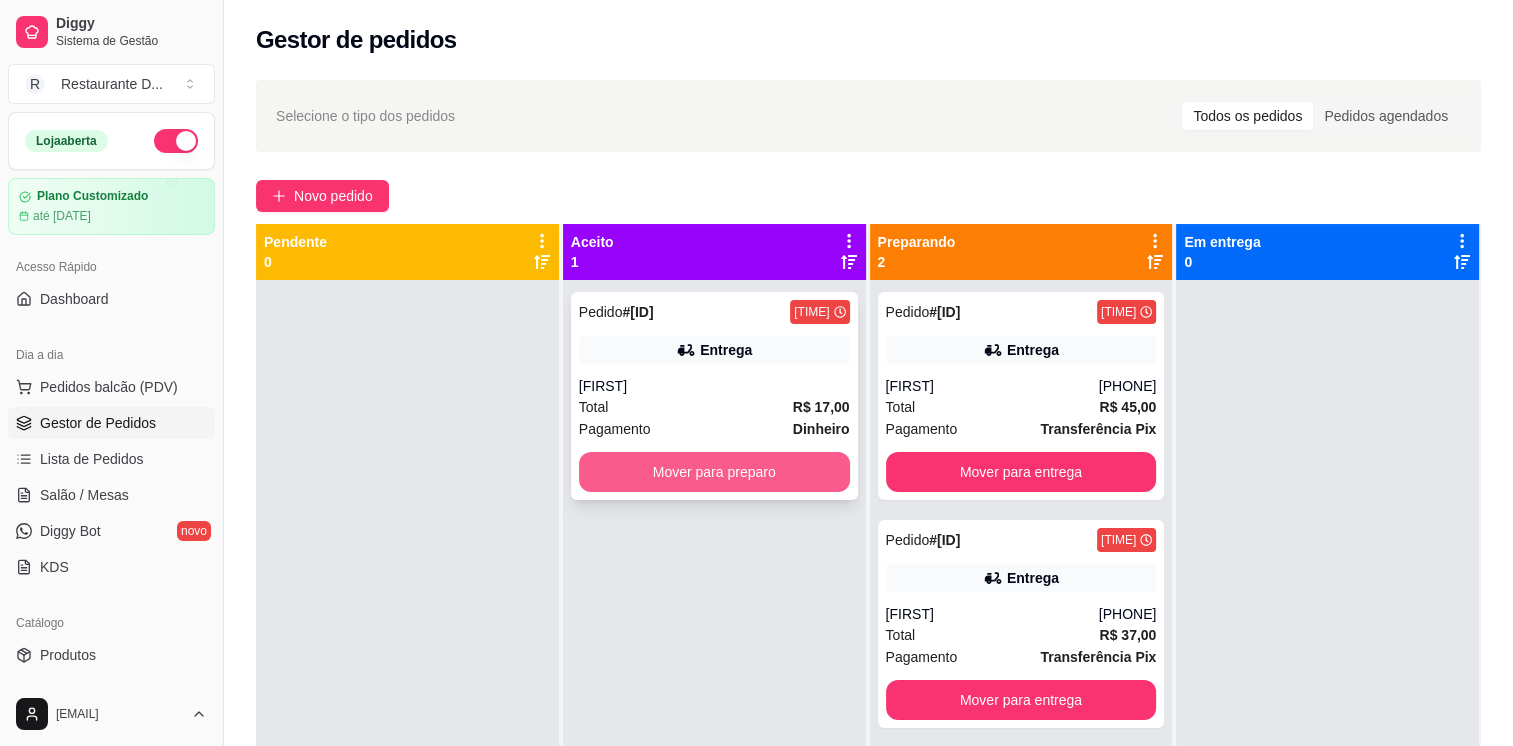 click on "Mover para preparo" at bounding box center (714, 472) 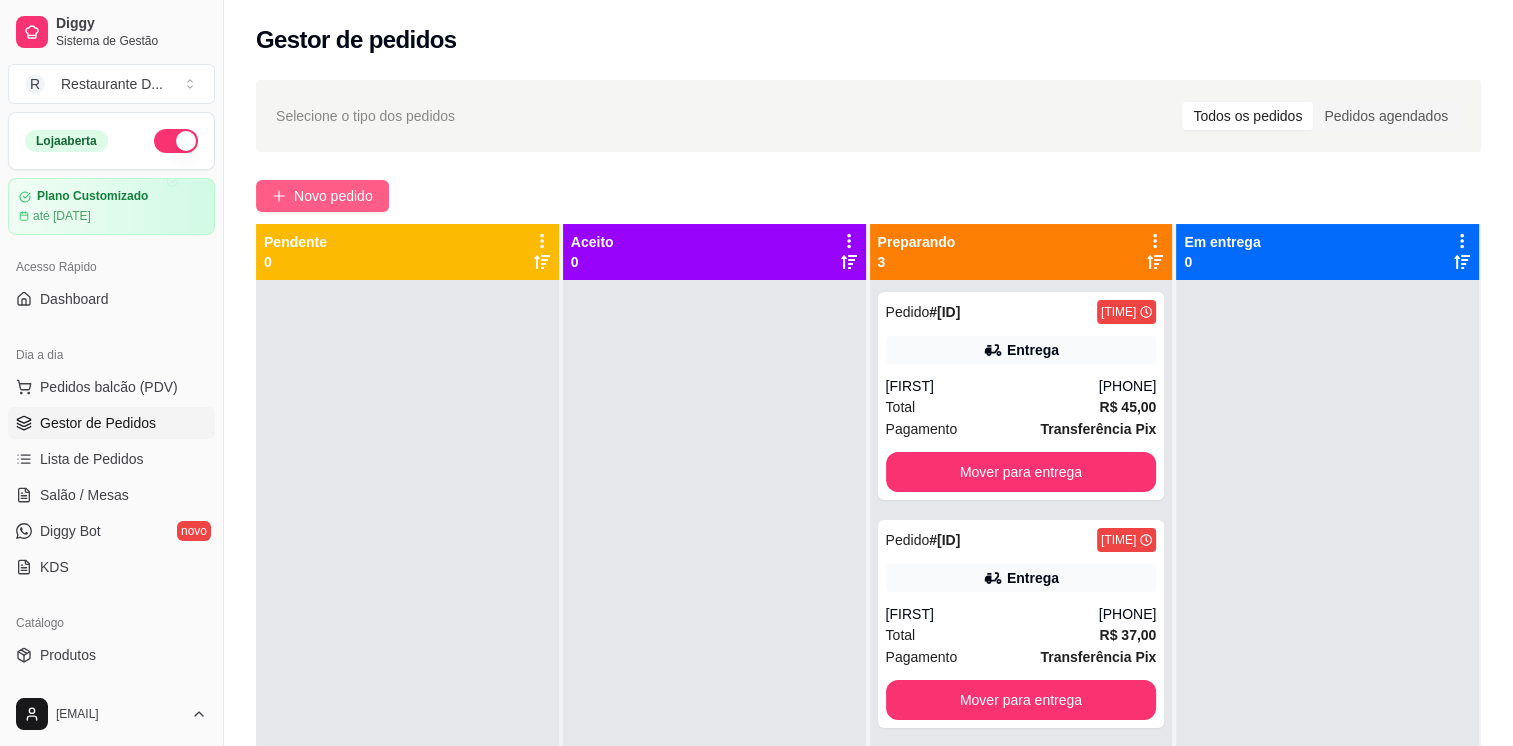 click on "Novo pedido" at bounding box center (322, 196) 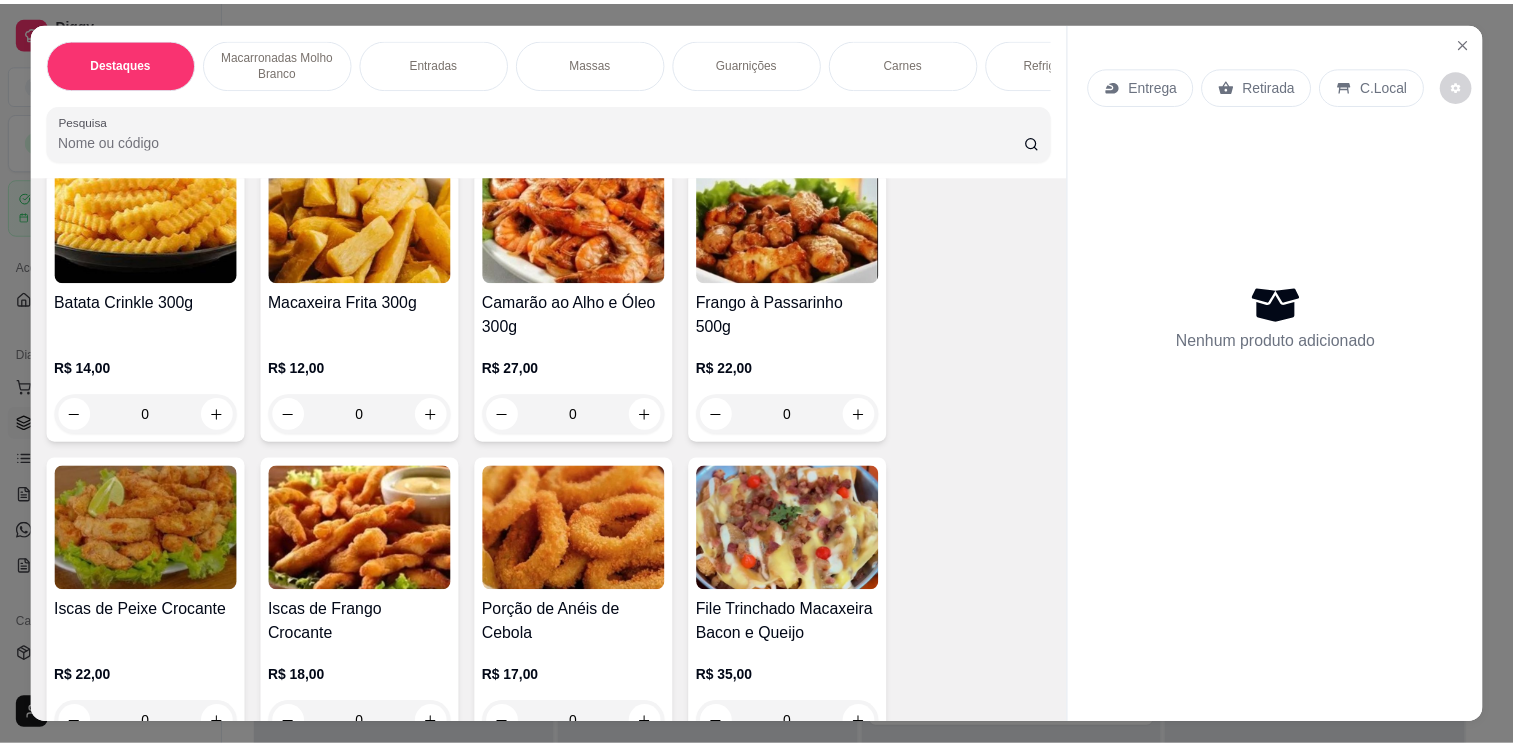 scroll, scrollTop: 1145, scrollLeft: 0, axis: vertical 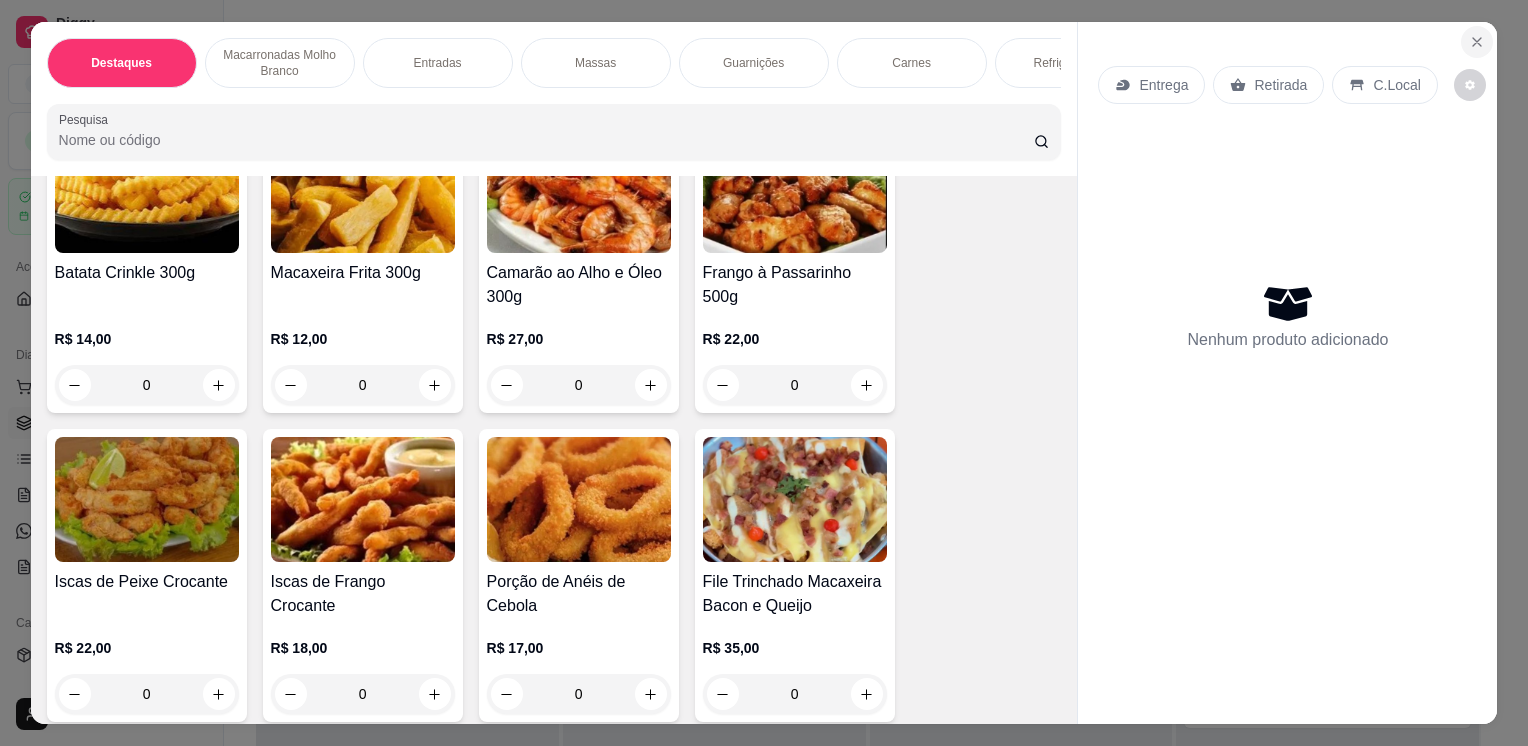 click 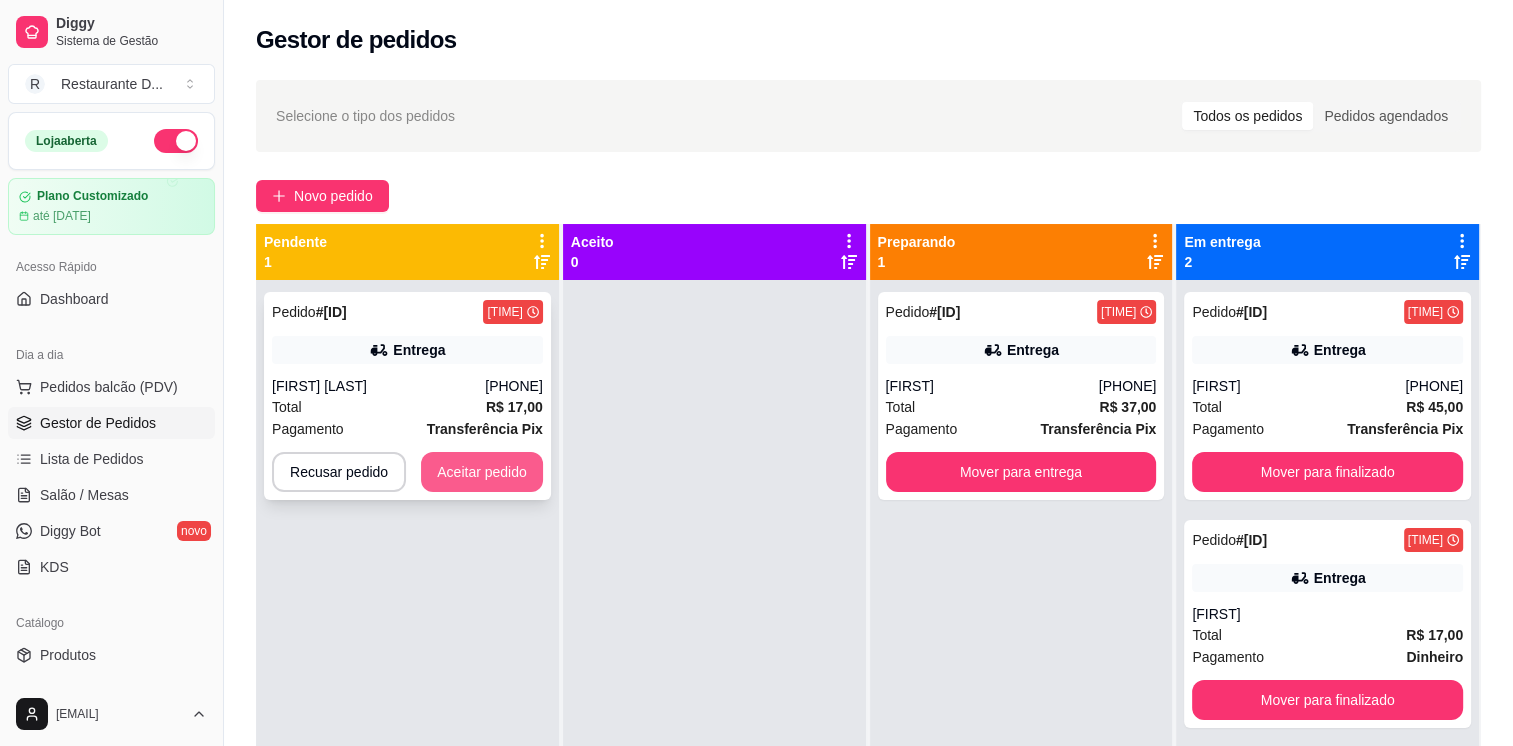 click on "Aceitar pedido" at bounding box center [482, 472] 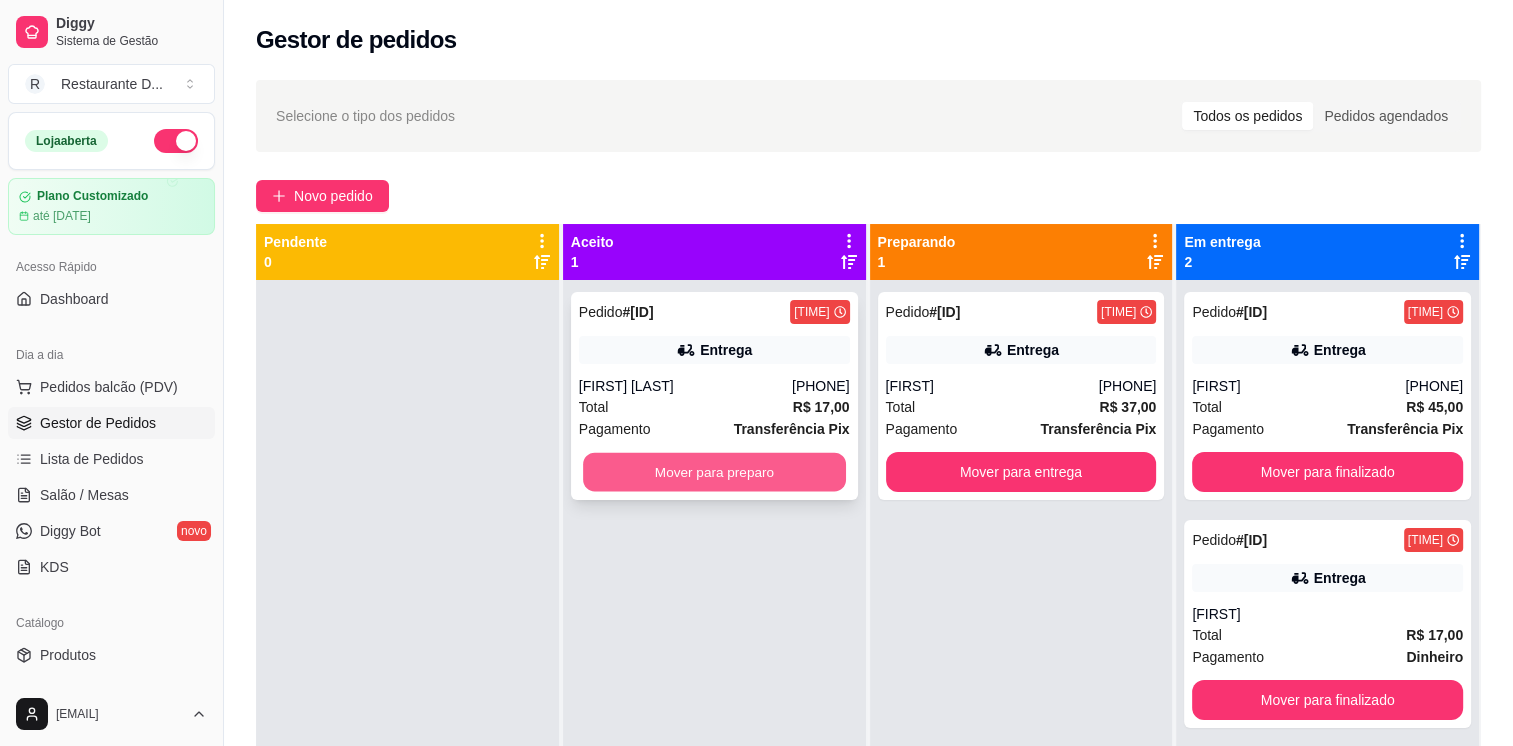 click on "Mover para preparo" at bounding box center (714, 472) 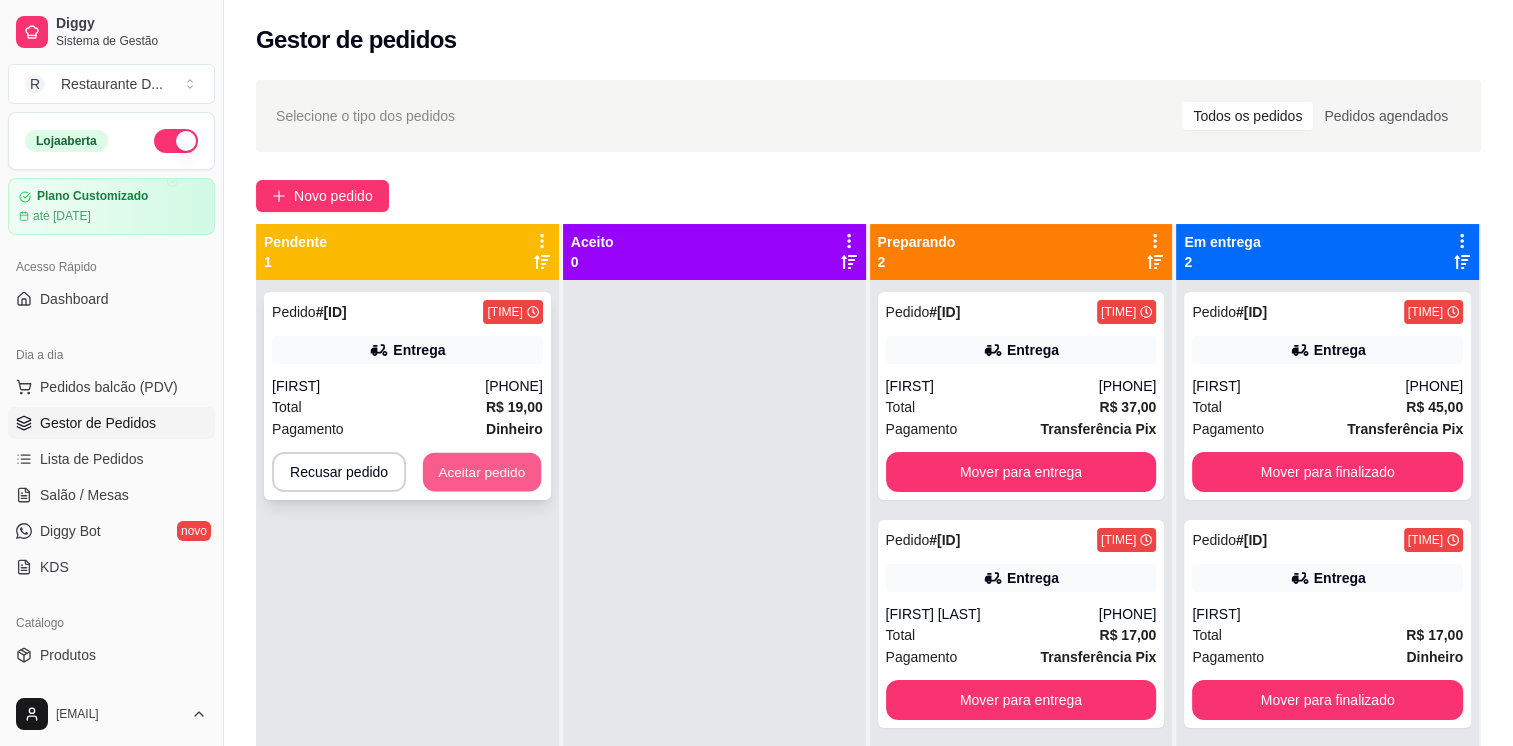 click on "Aceitar pedido" at bounding box center [482, 472] 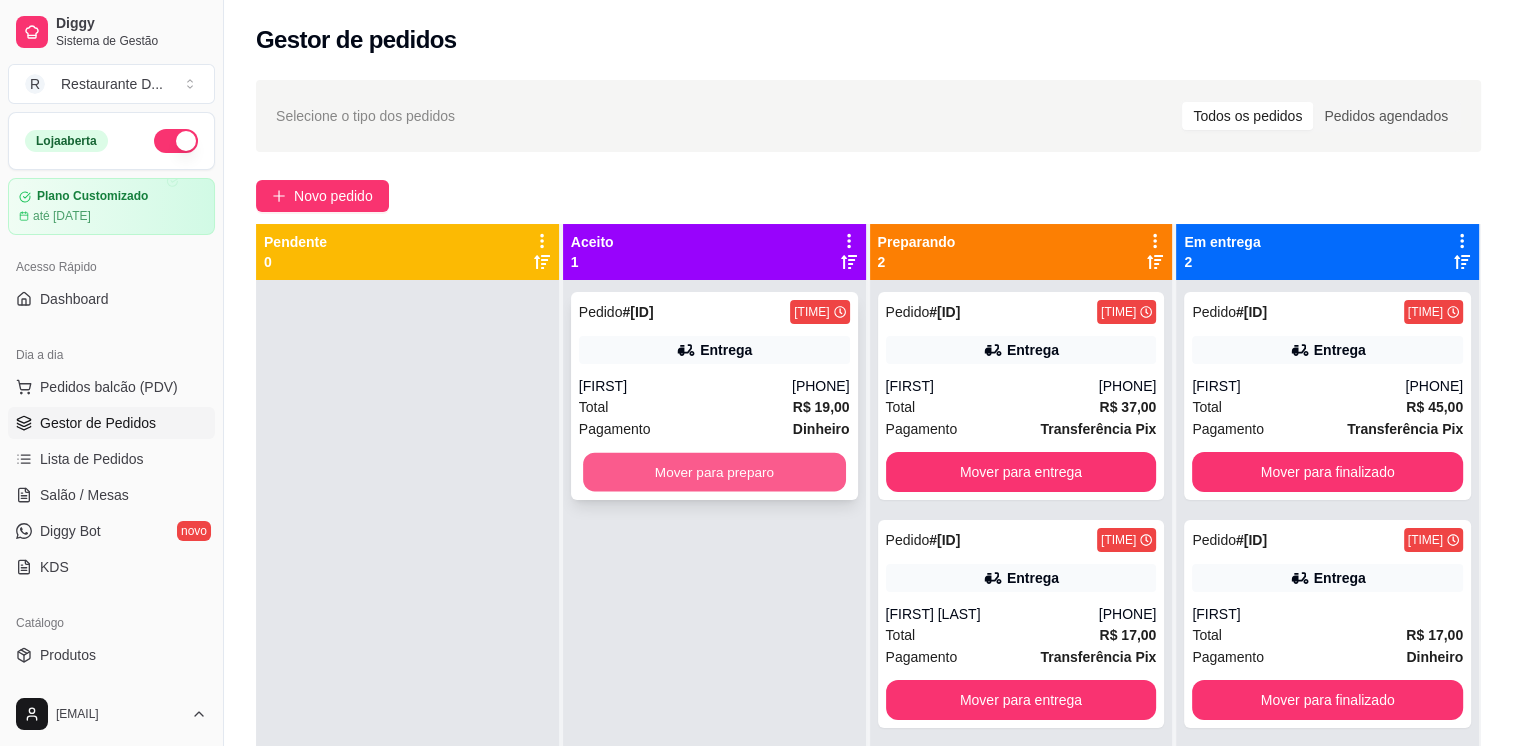 click on "Mover para preparo" at bounding box center (714, 472) 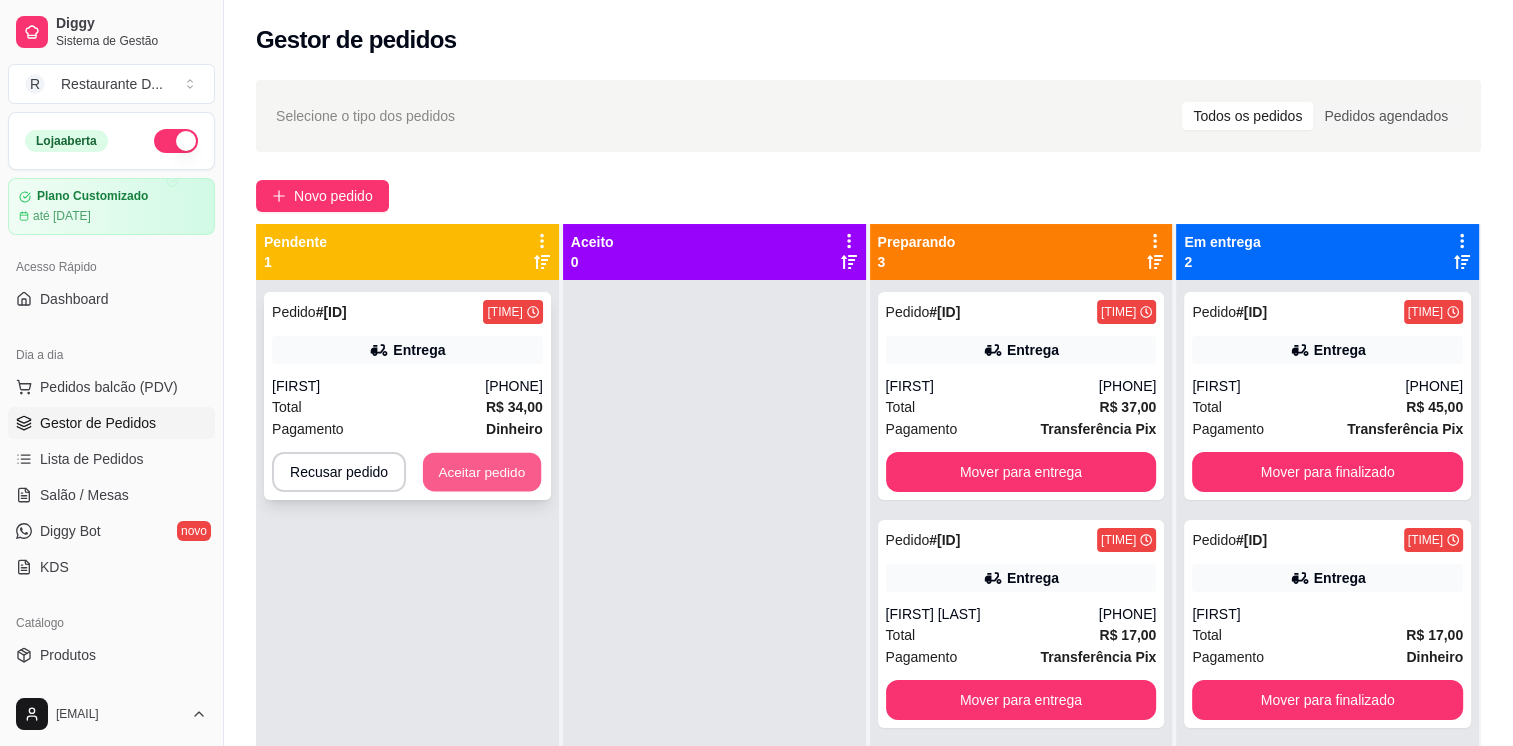 click on "Aceitar pedido" at bounding box center [482, 472] 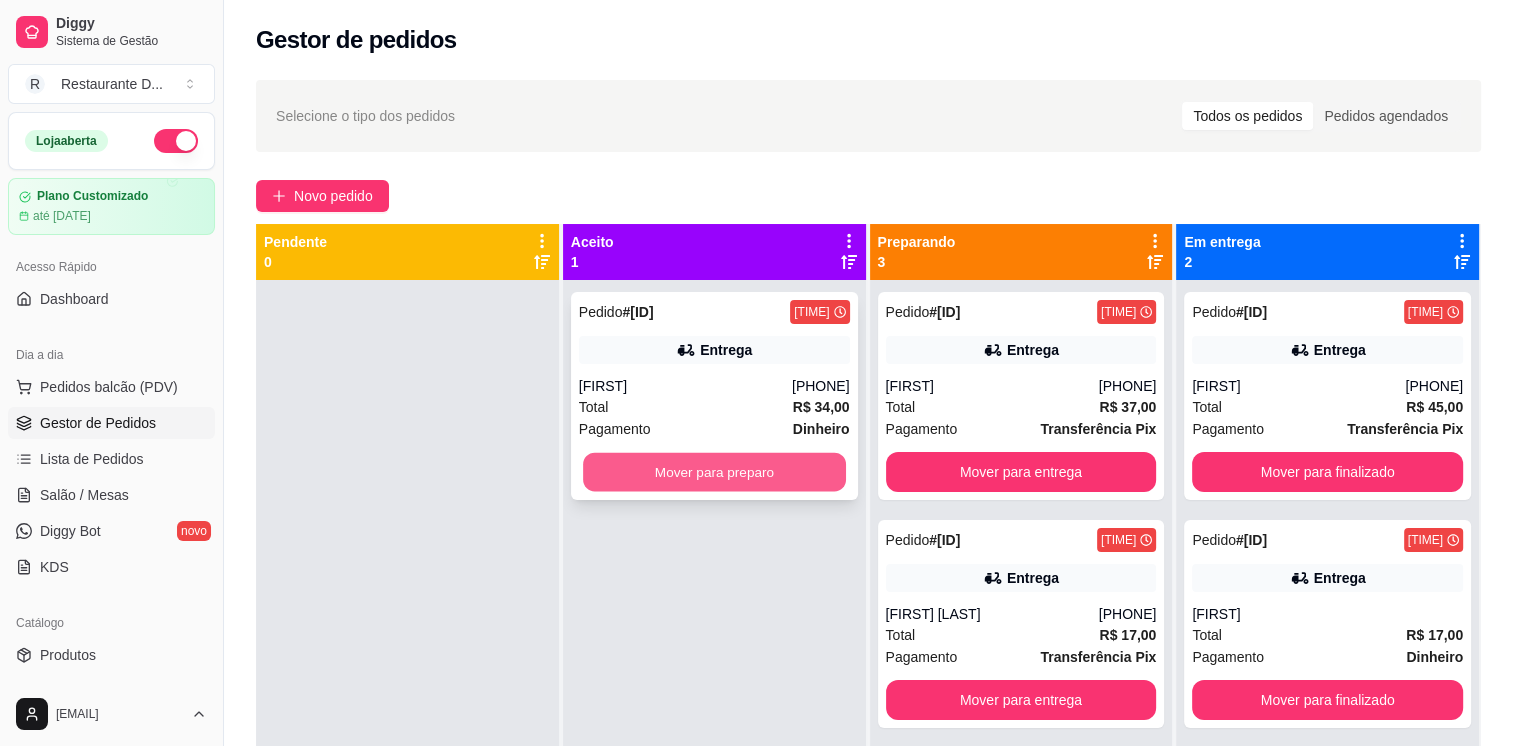 click on "Mover para preparo" at bounding box center [714, 472] 